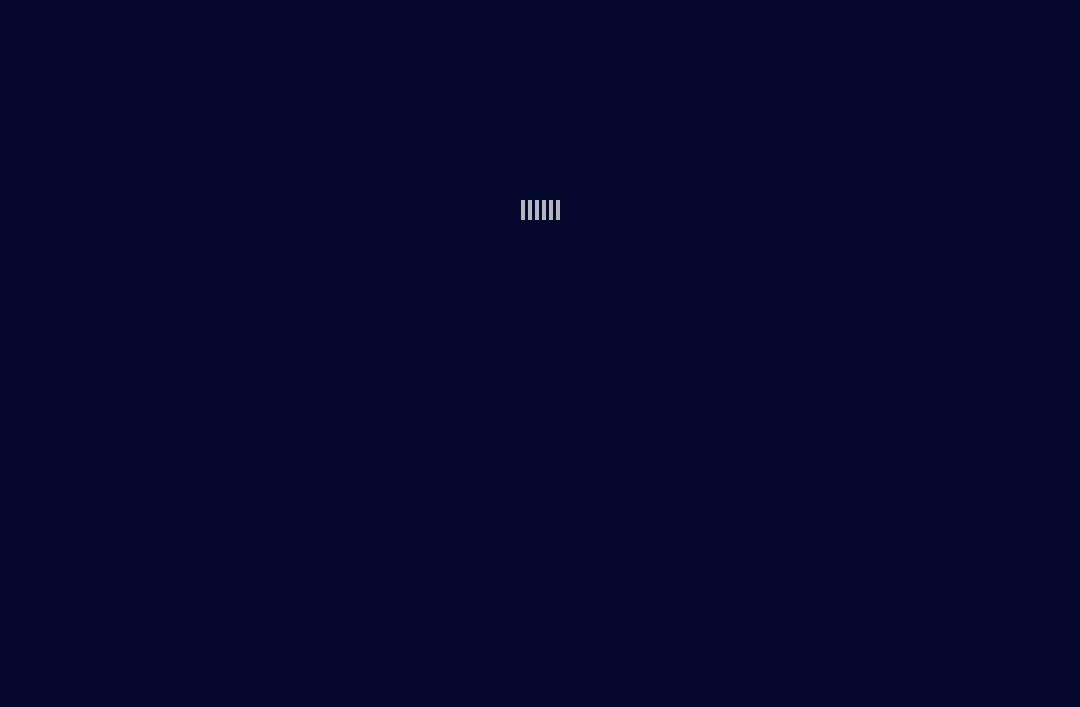 scroll, scrollTop: 0, scrollLeft: 0, axis: both 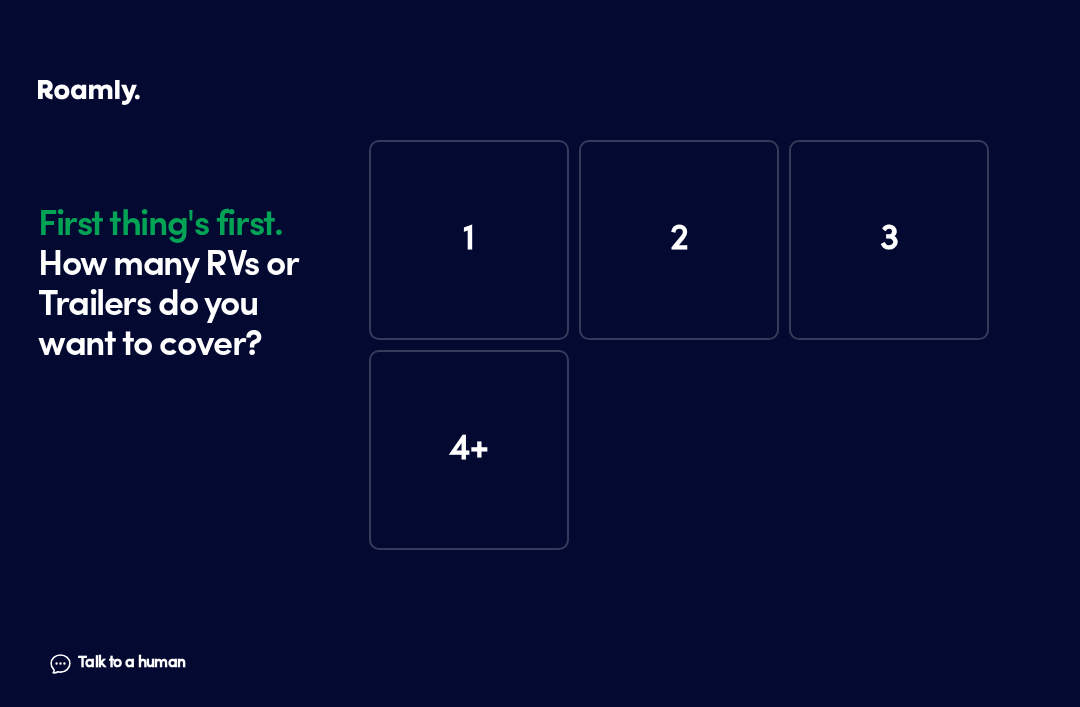 click on "1" at bounding box center (469, 240) 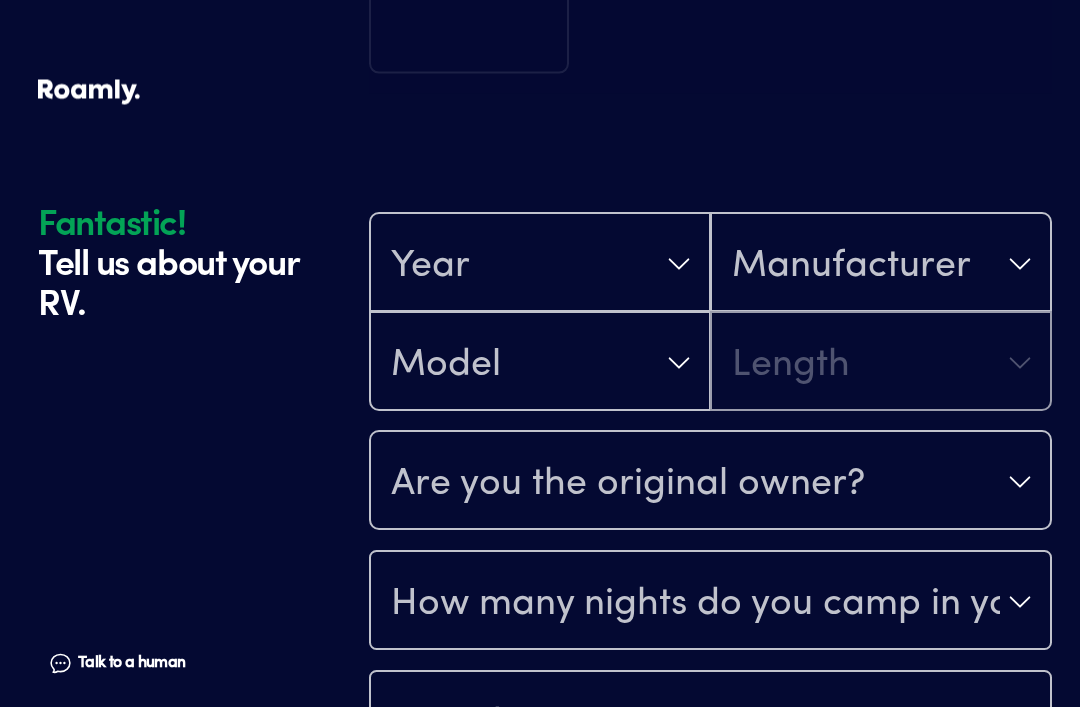 scroll, scrollTop: 590, scrollLeft: 0, axis: vertical 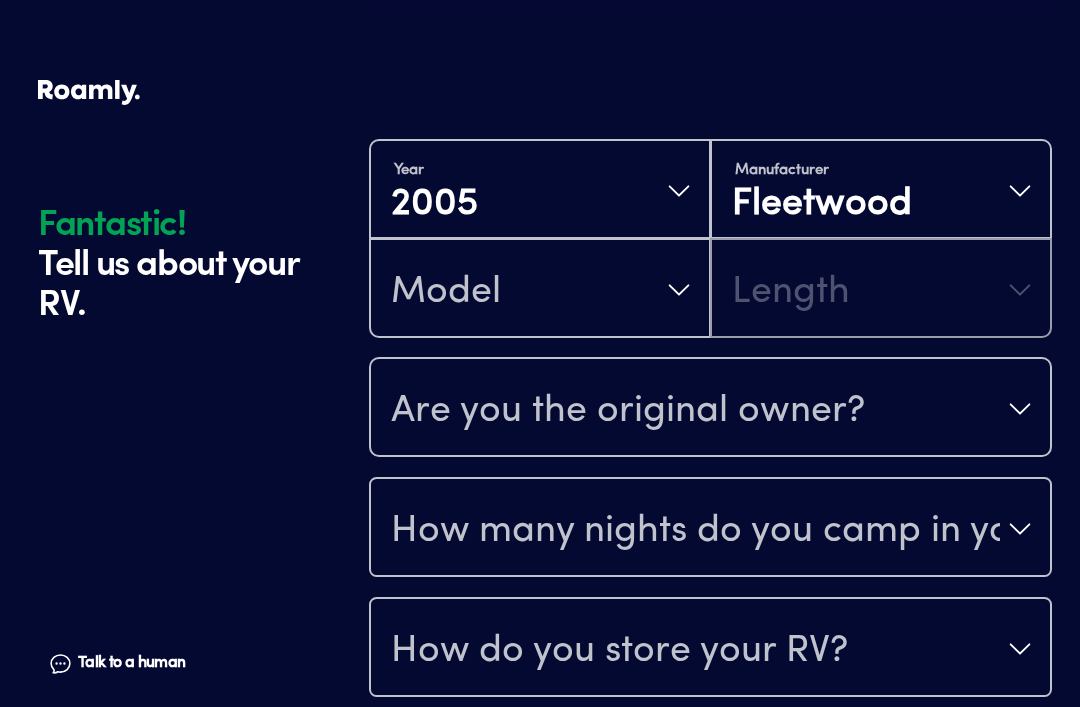 click 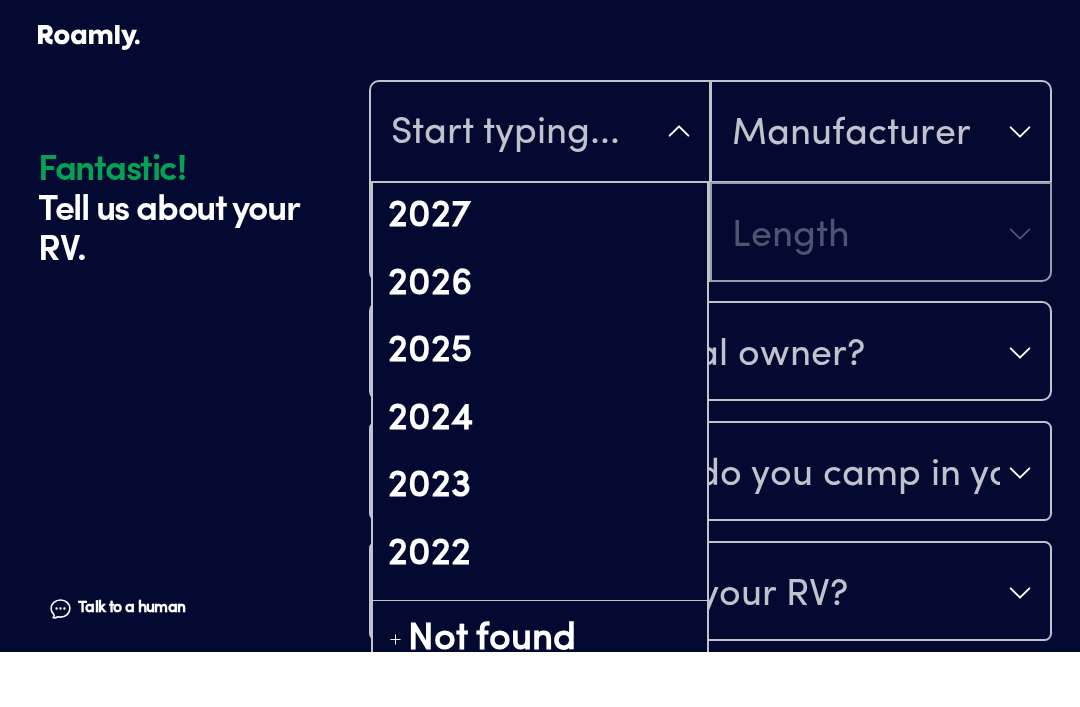 scroll, scrollTop: 619, scrollLeft: 0, axis: vertical 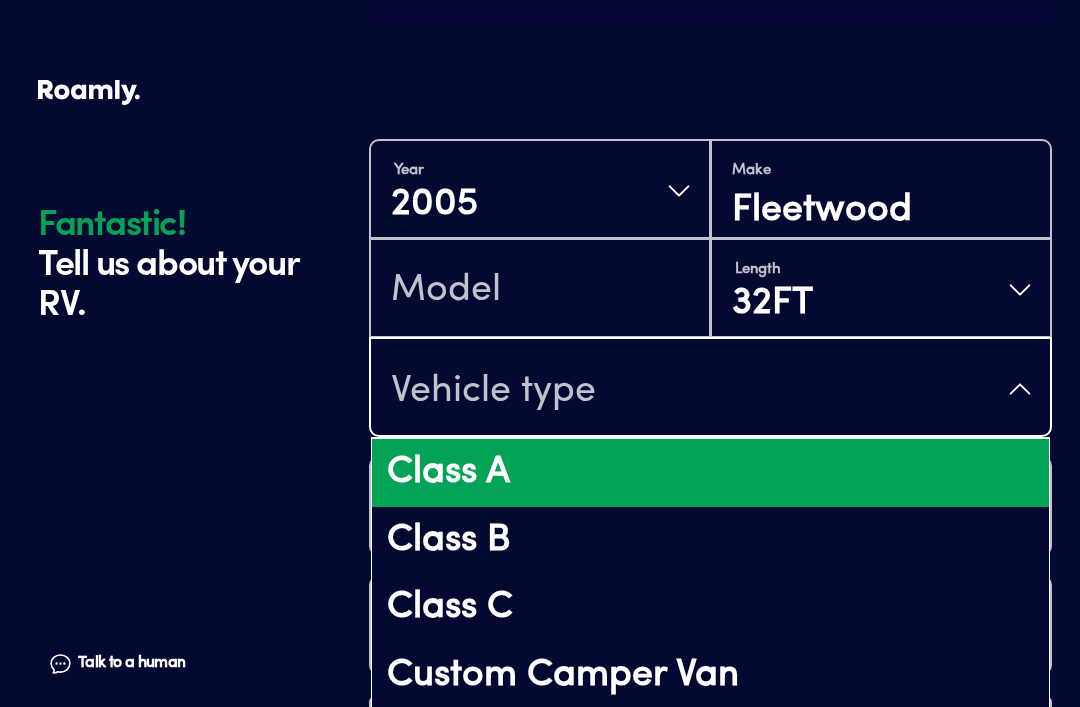 click on "Class A" at bounding box center [710, 473] 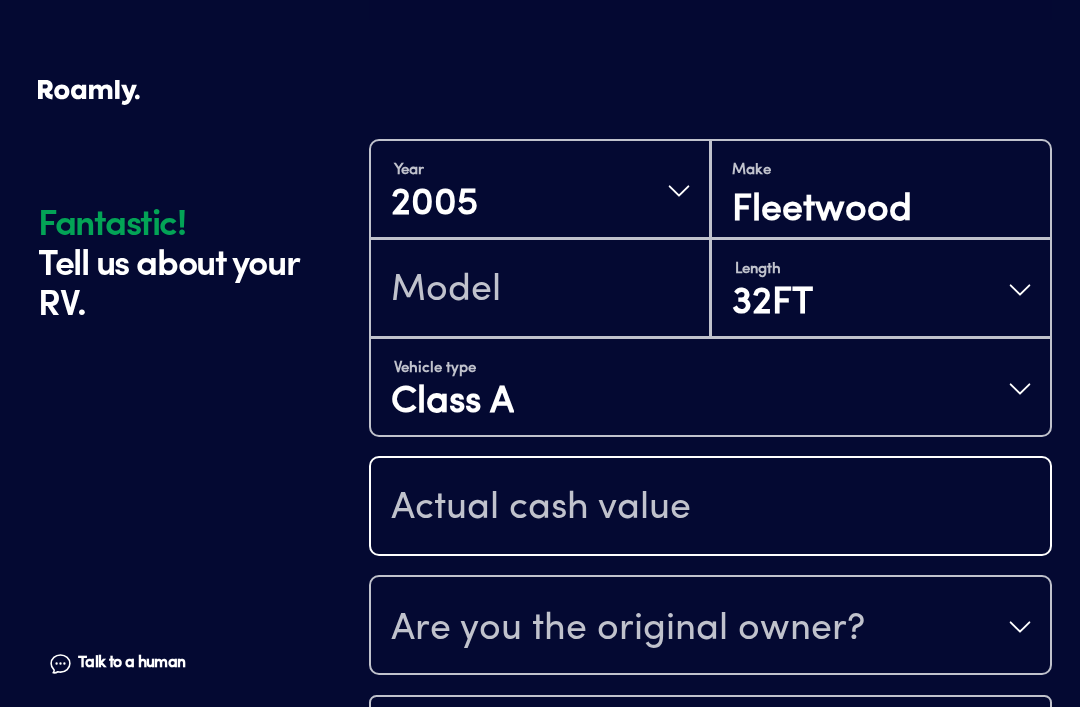 click at bounding box center (710, 508) 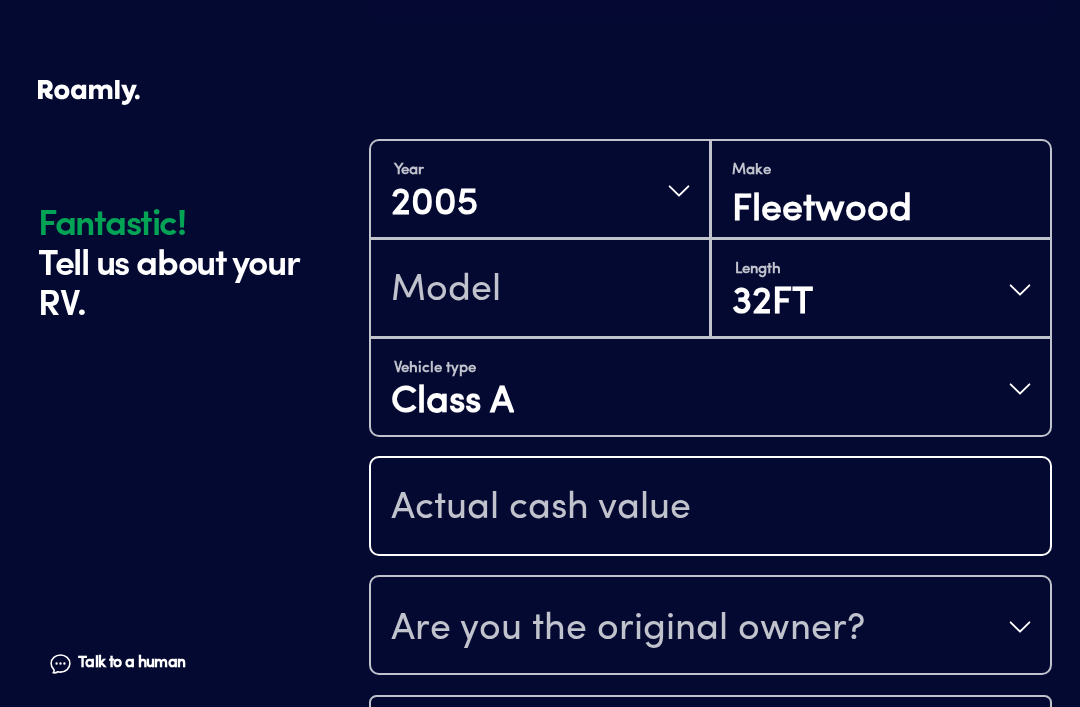 click at bounding box center [710, 508] 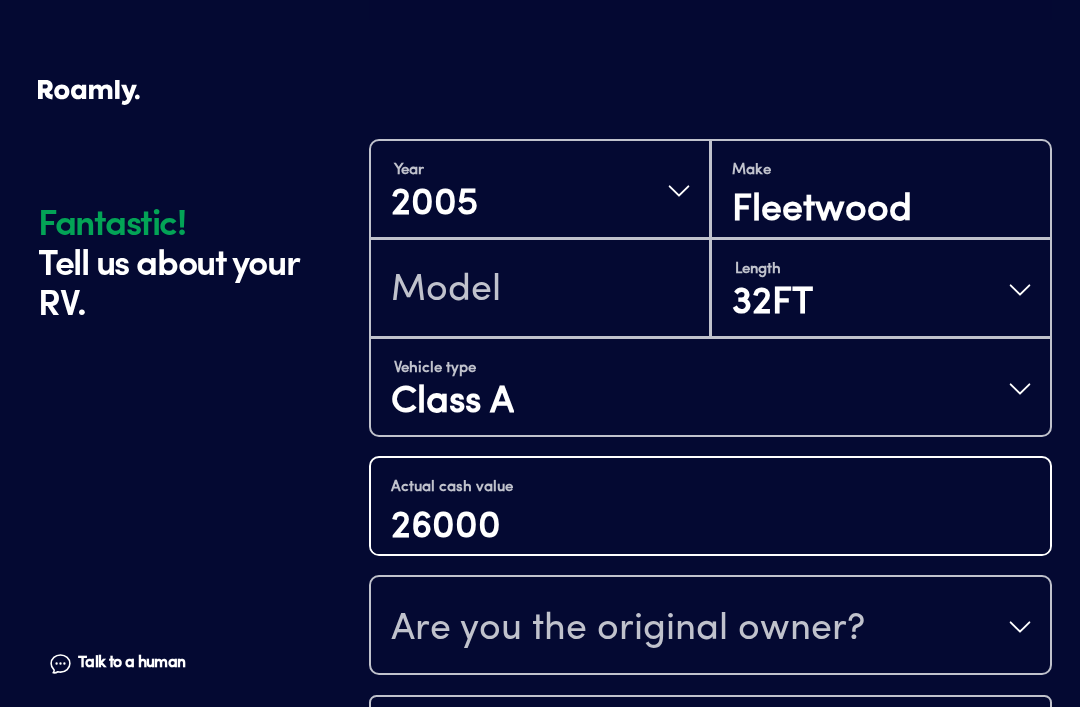 type on "26000" 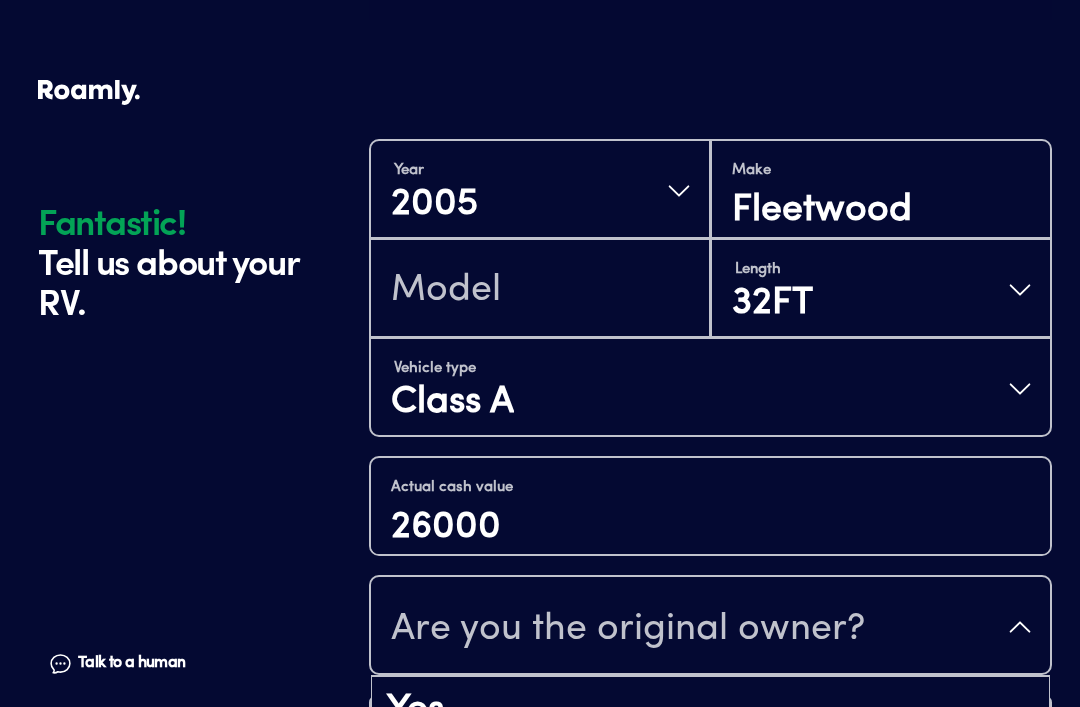 click on "Are you the original owner?" at bounding box center (628, 629) 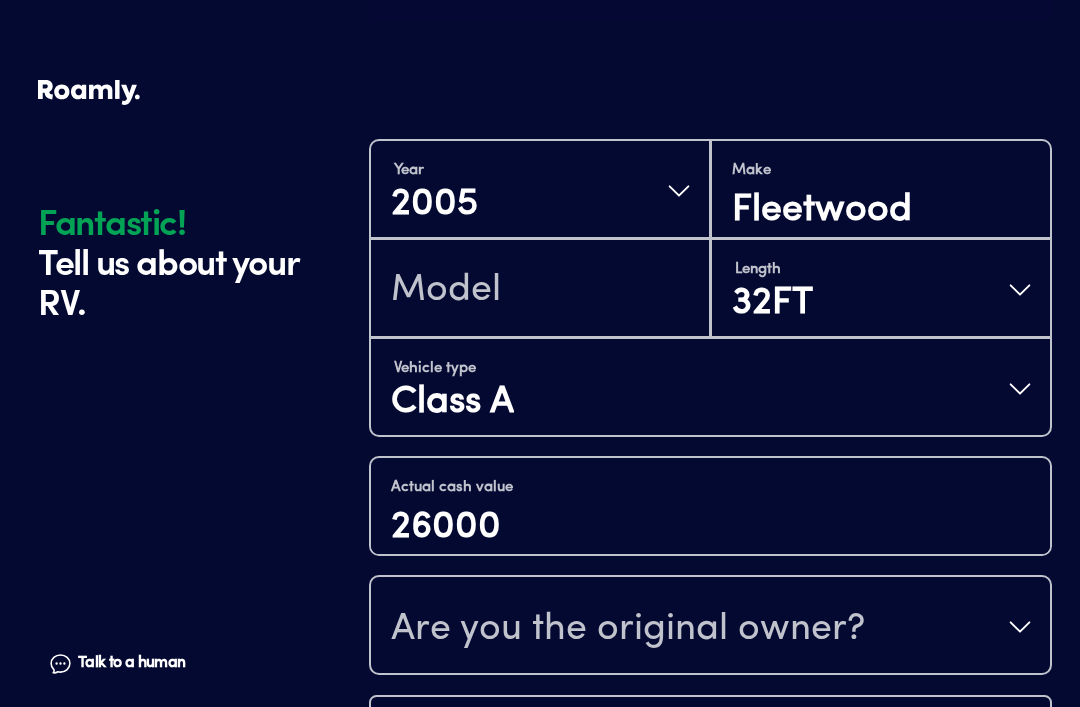 click on "Are you the original owner?" at bounding box center (628, 629) 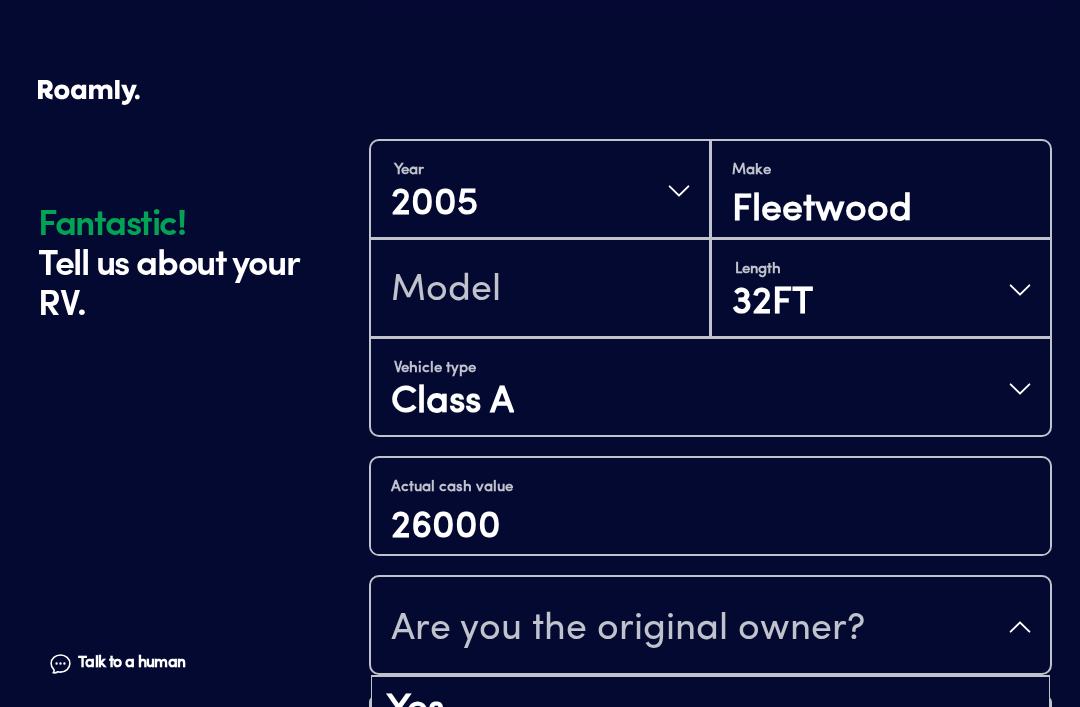 click on "Are you the original owner?" at bounding box center [628, 629] 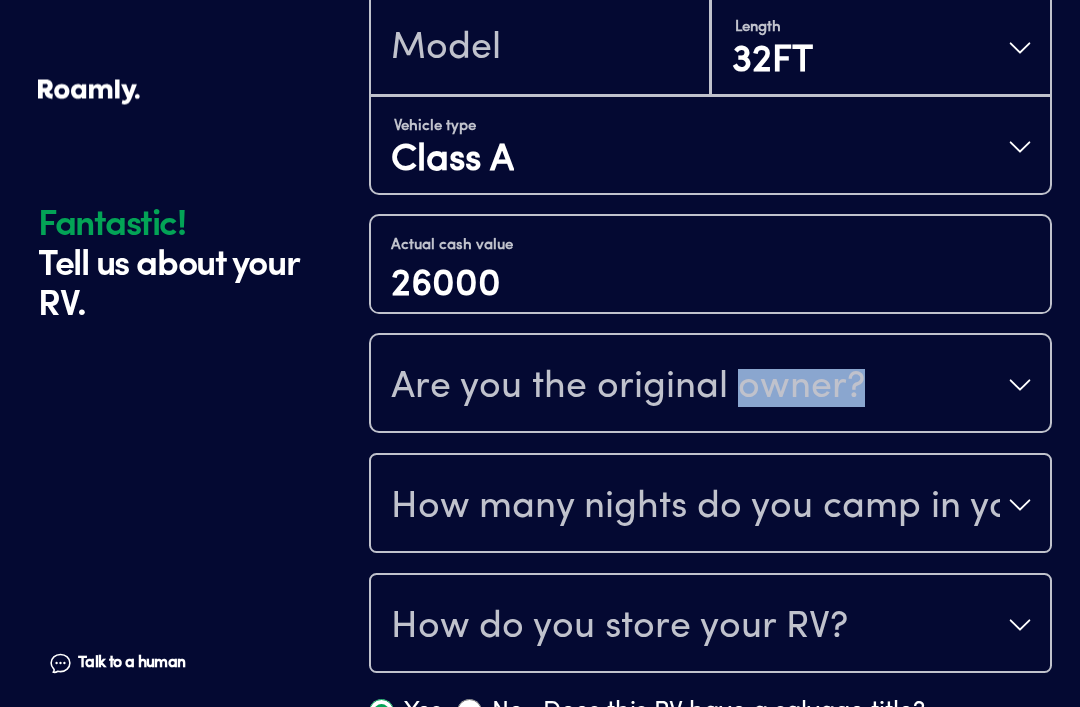 scroll, scrollTop: 832, scrollLeft: 0, axis: vertical 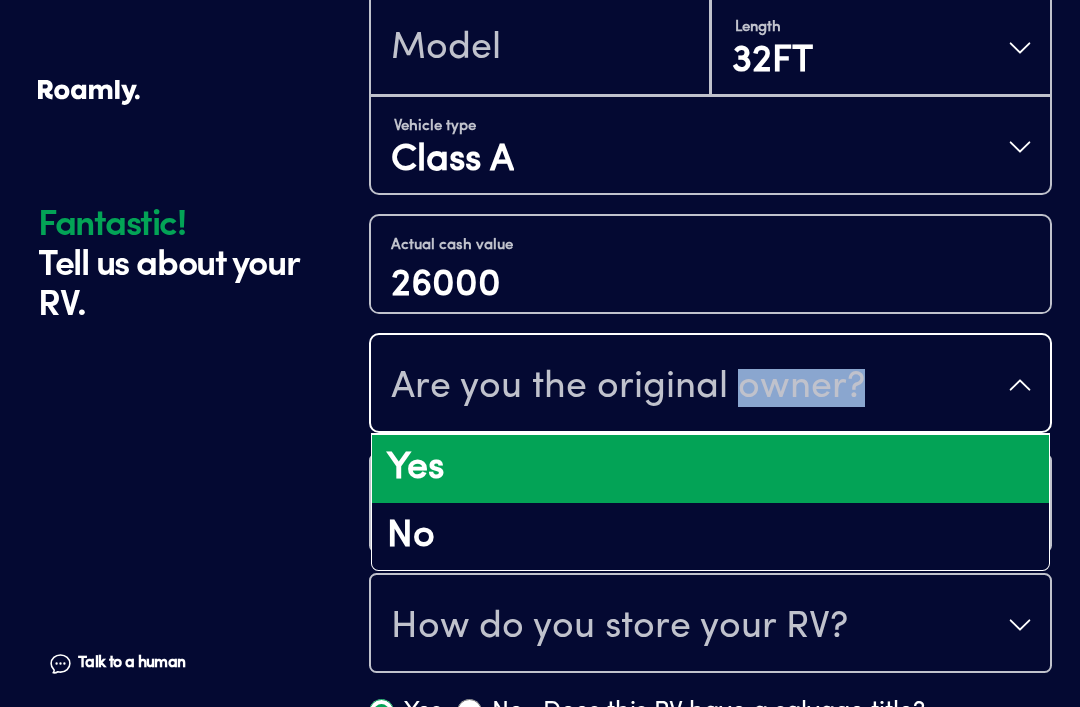 click on "Yes" at bounding box center [710, 469] 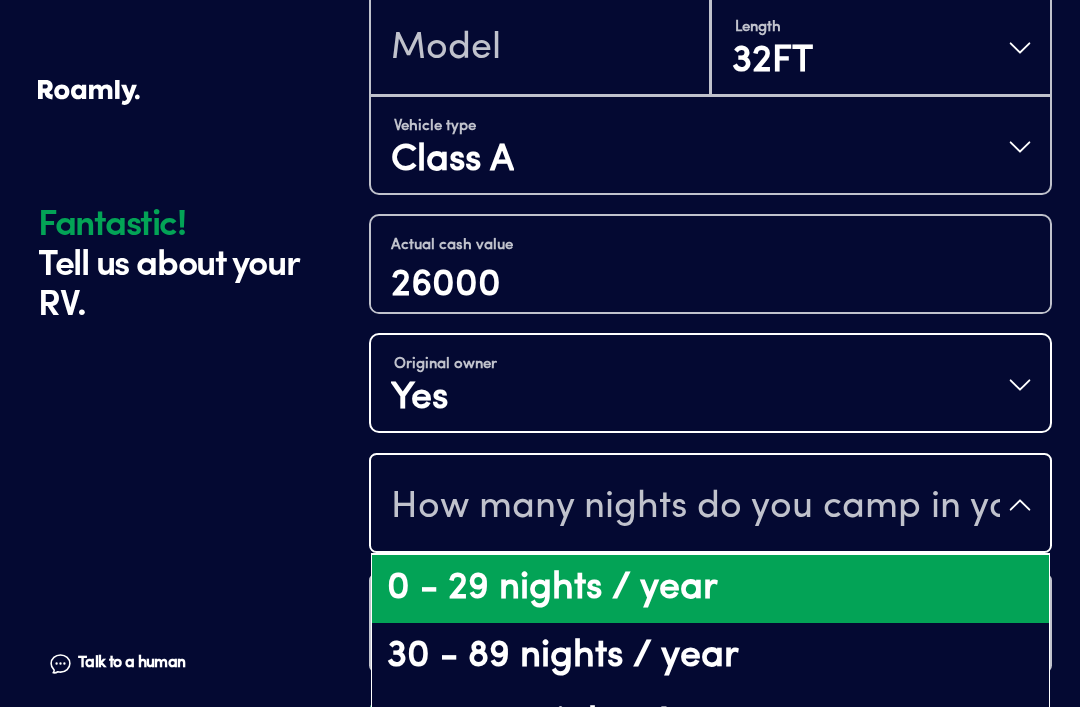 click on "0 - 29 nights / year" at bounding box center (710, 589) 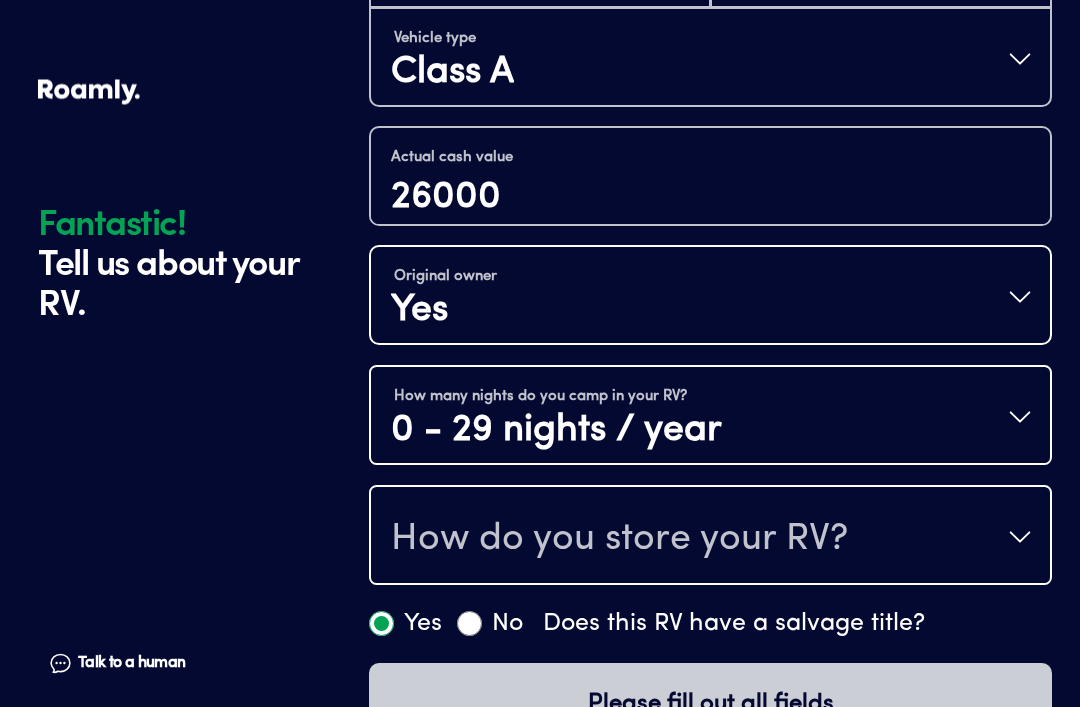 scroll, scrollTop: 923, scrollLeft: 0, axis: vertical 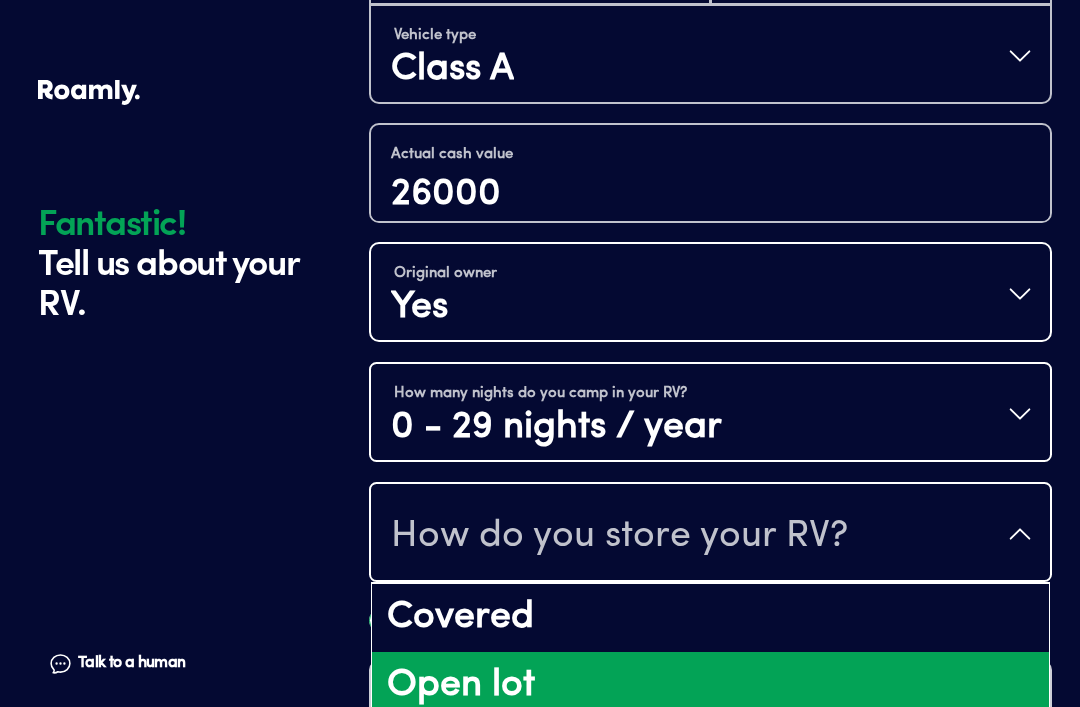 click on "Open lot" at bounding box center [710, 686] 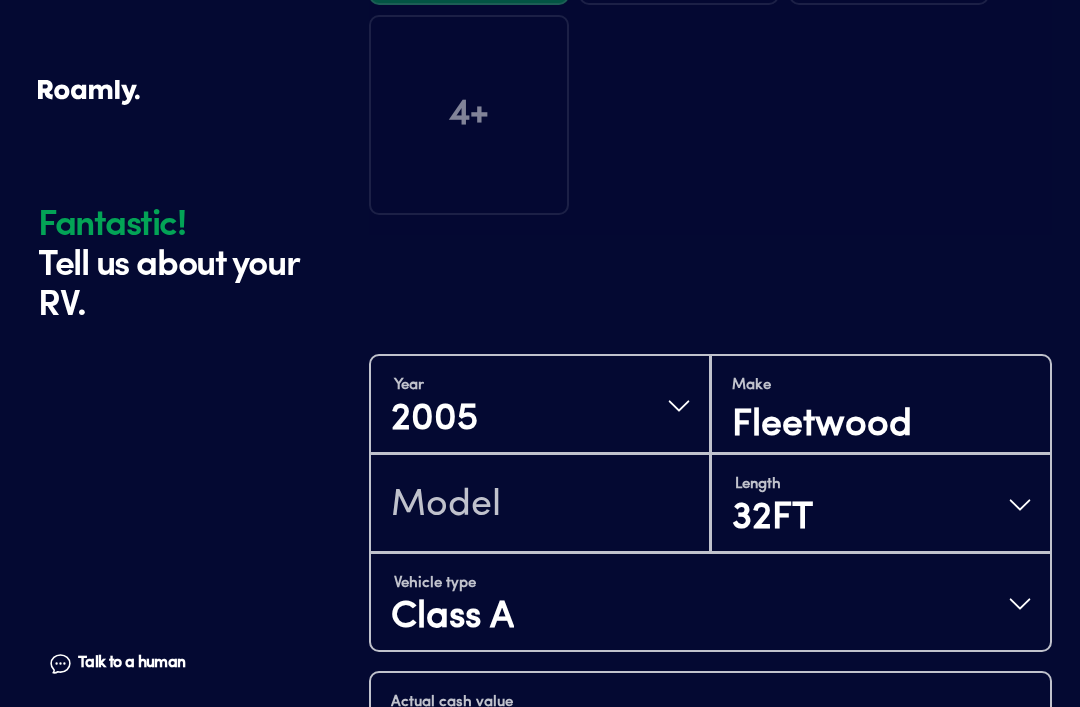 scroll, scrollTop: 374, scrollLeft: 0, axis: vertical 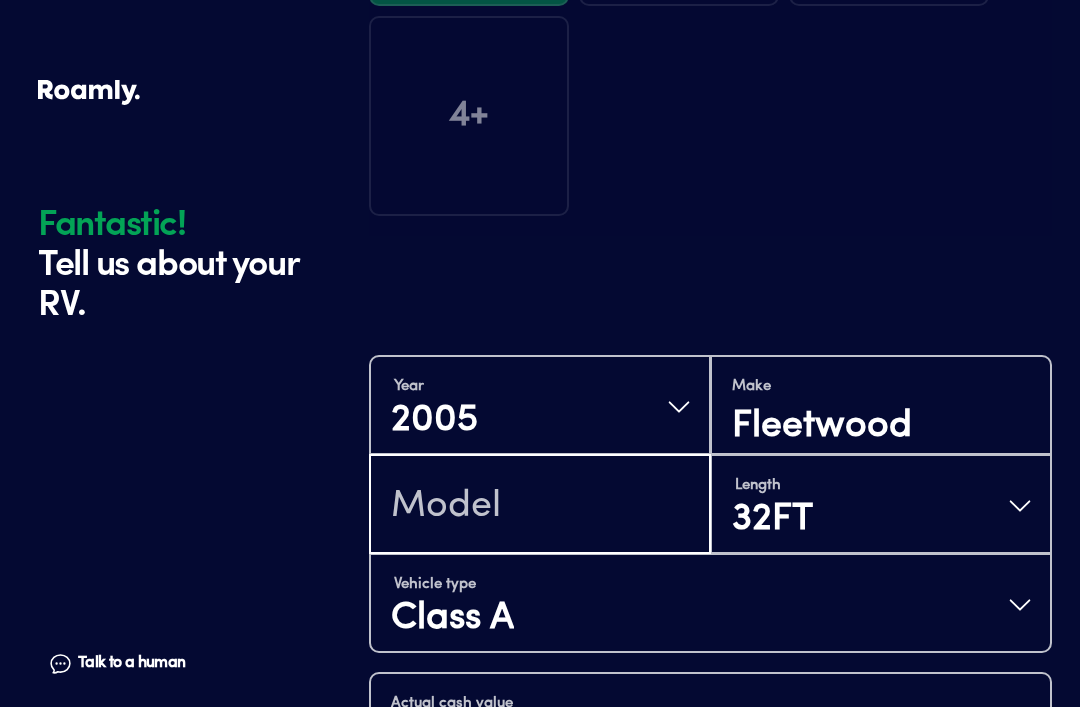 click at bounding box center (540, 506) 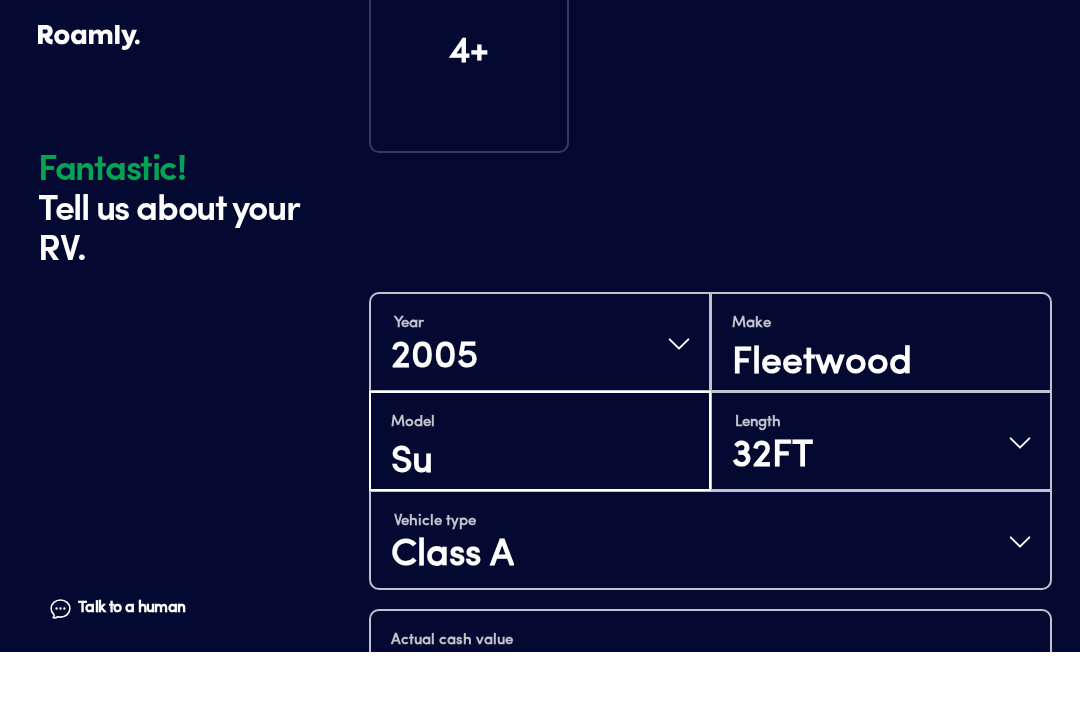 scroll, scrollTop: 382, scrollLeft: 0, axis: vertical 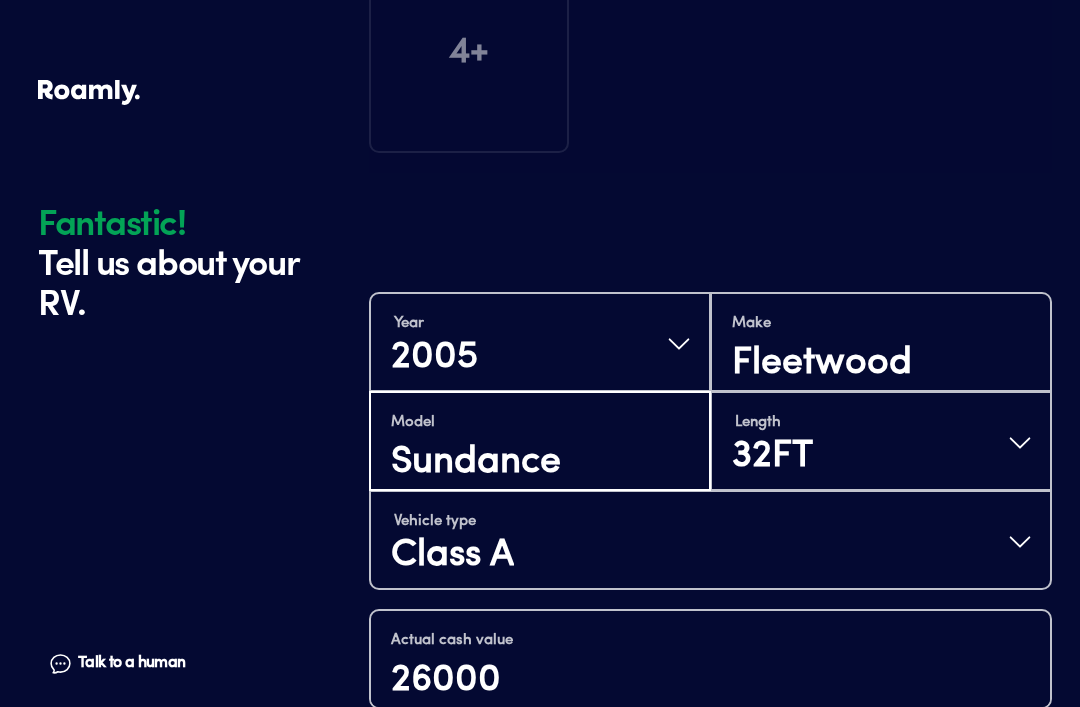 type on "Sundance" 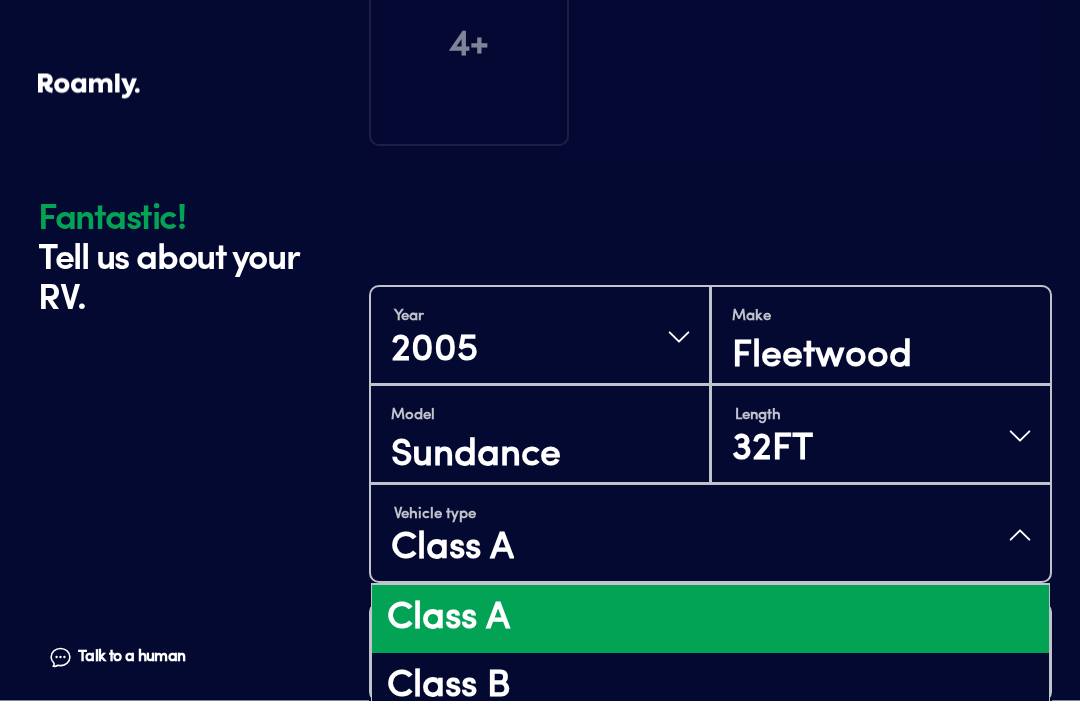 scroll, scrollTop: 444, scrollLeft: 0, axis: vertical 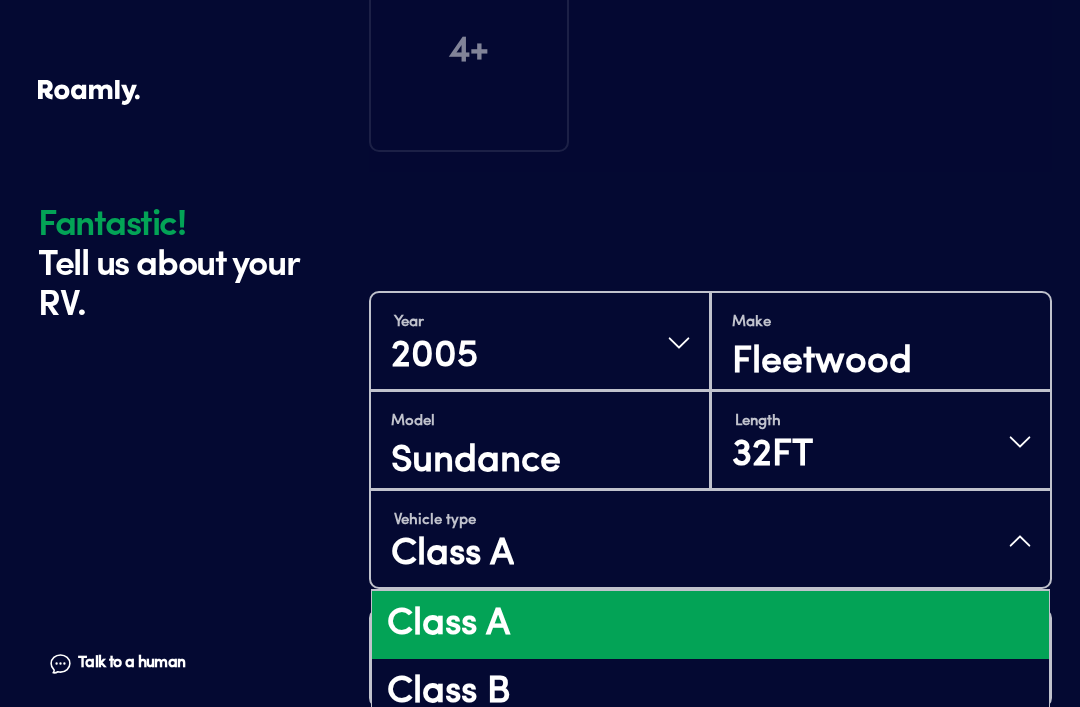 click on "Fantastic! Tell us about your RV. Talk to a human Chat 1 2 3 4+ Edit How many RVs or Trailers do you want to cover? Fantastic! Tell us about your RV. Talk to a human Chat Year 2005 Make Fleetwood Model Sundance Length 32FT Vehicle type Class A Class A Class B Class C Custom Camper Van Trailer Folding Trailer Fifth-wheel Utility Trailer Passenger Vehicle Tow Vehicle Converted Bus/Trailer/Truck Passenger Van Truck Camper (camper only) Horse Trailer Actual cash value 26000 Original owner Yes How many nights do you camp in your RV? 0 - 29 nights / year How do you store your RV? Open lot Yes No Does this RV have a salvage title? Continue Do Not Sell or Share My Personal Data More information Allow All  Manage Consent Preferences Strictly Necessary Cookies Always Active Share Or Sale of Personal Data     Share Or Sale of Personal Data   Performance Cookies     Switch Label   label Targeting Cookies     Switch Label   label Back Button Cookie List   Search Icon Filter Icon Clear   checkbox label   label Apply" at bounding box center (540, 409) 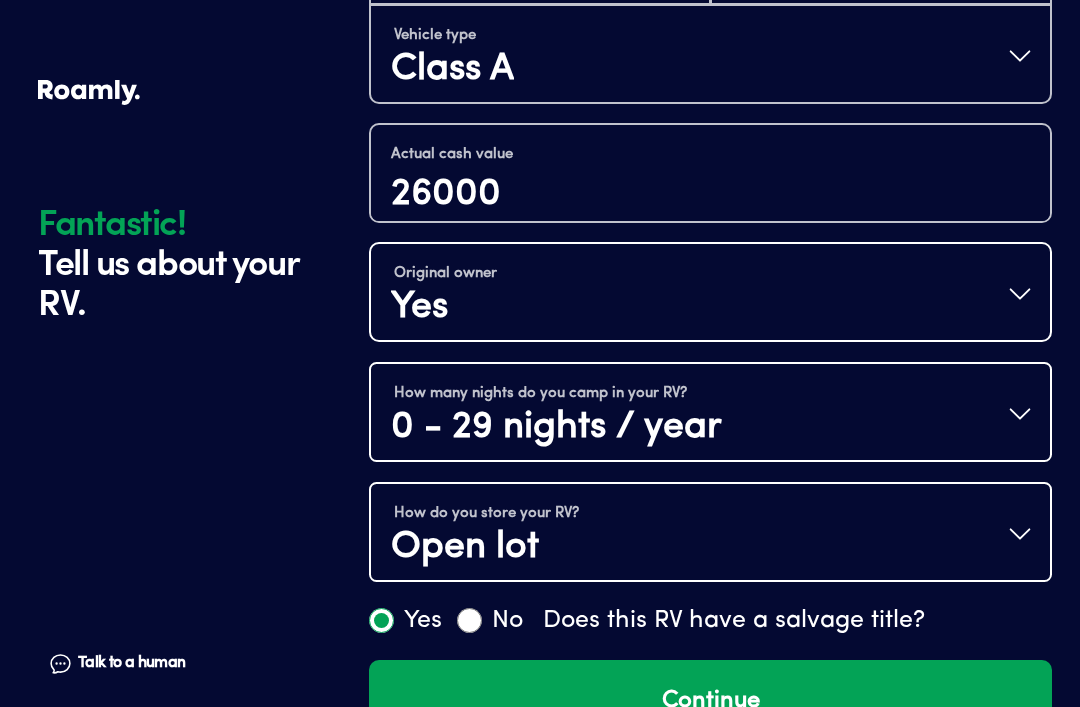 scroll, scrollTop: 749, scrollLeft: 0, axis: vertical 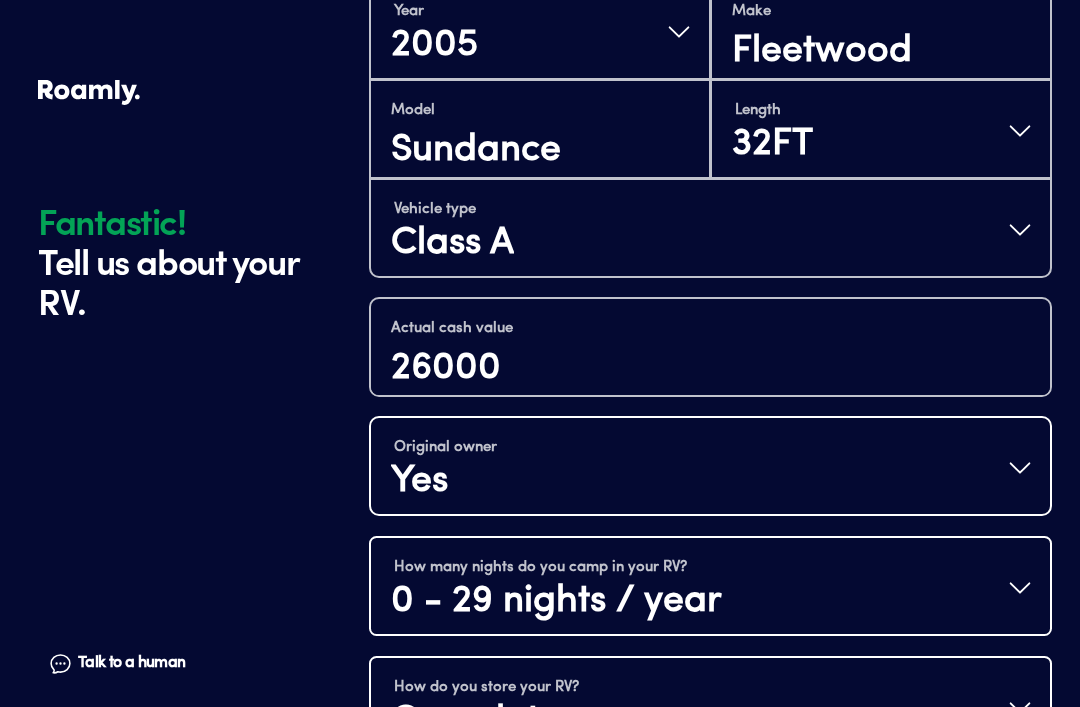 click on "Talk to a human Chat" at bounding box center [175, 565] 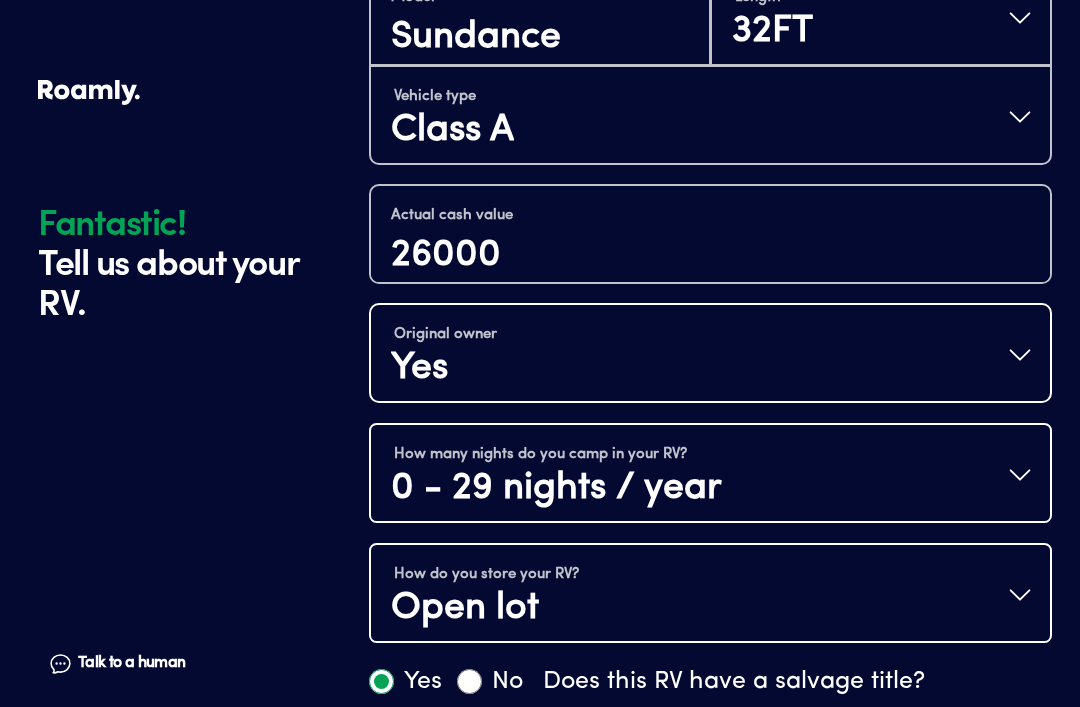 scroll, scrollTop: 923, scrollLeft: 0, axis: vertical 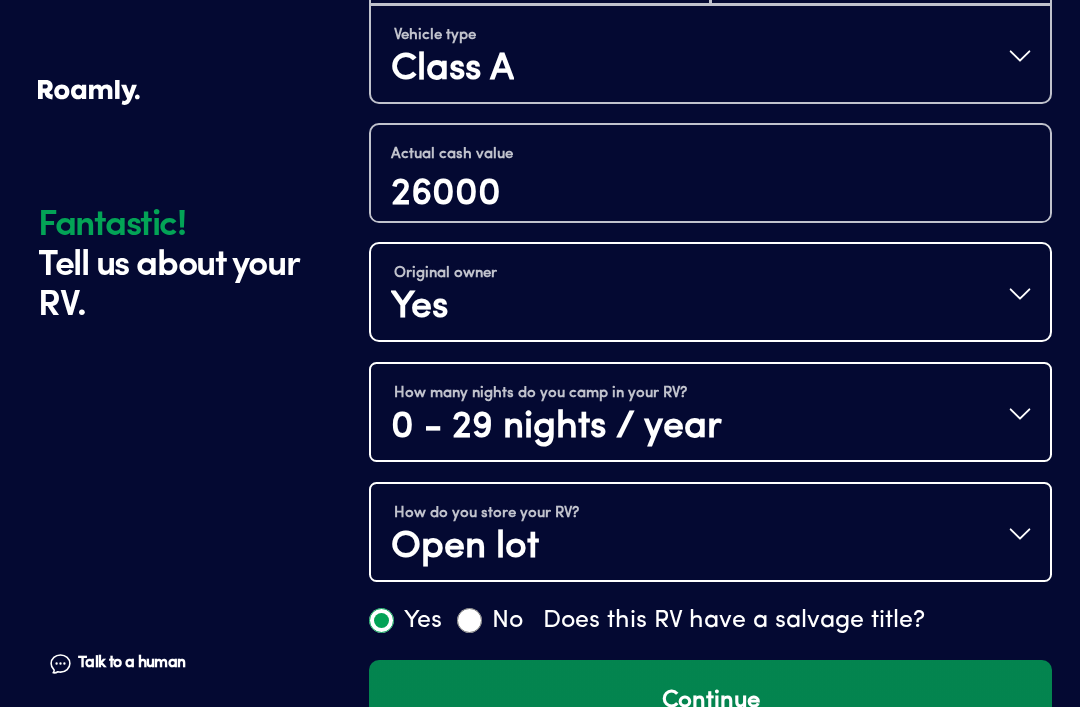 click on "Continue" at bounding box center (710, 701) 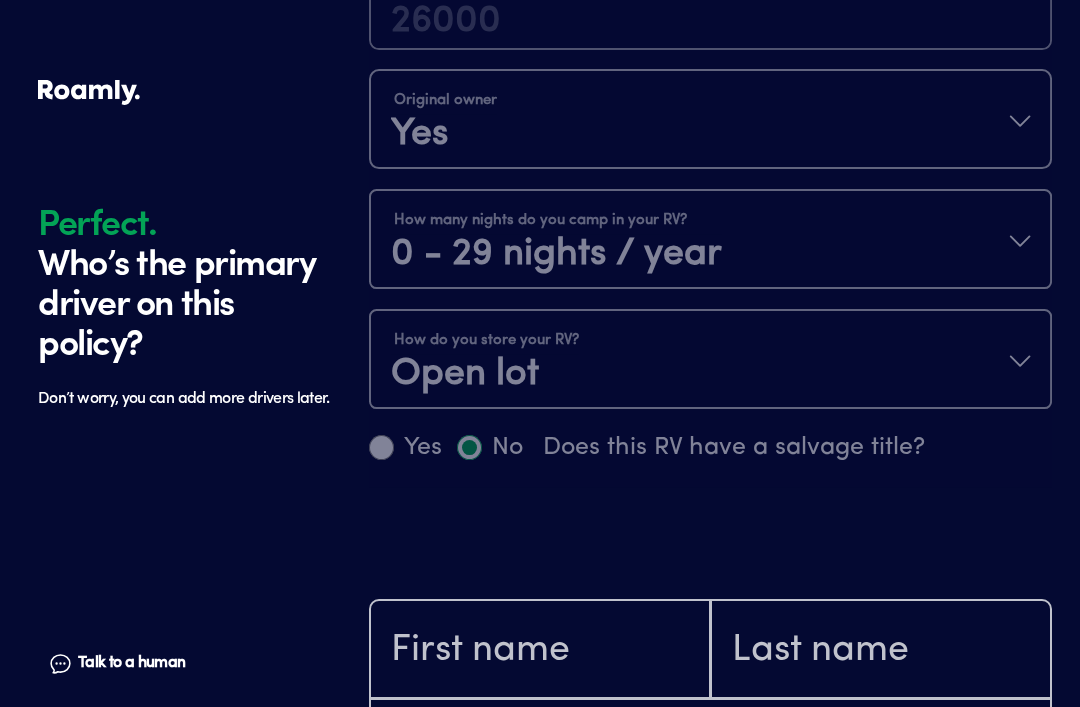 scroll, scrollTop: 1602, scrollLeft: 0, axis: vertical 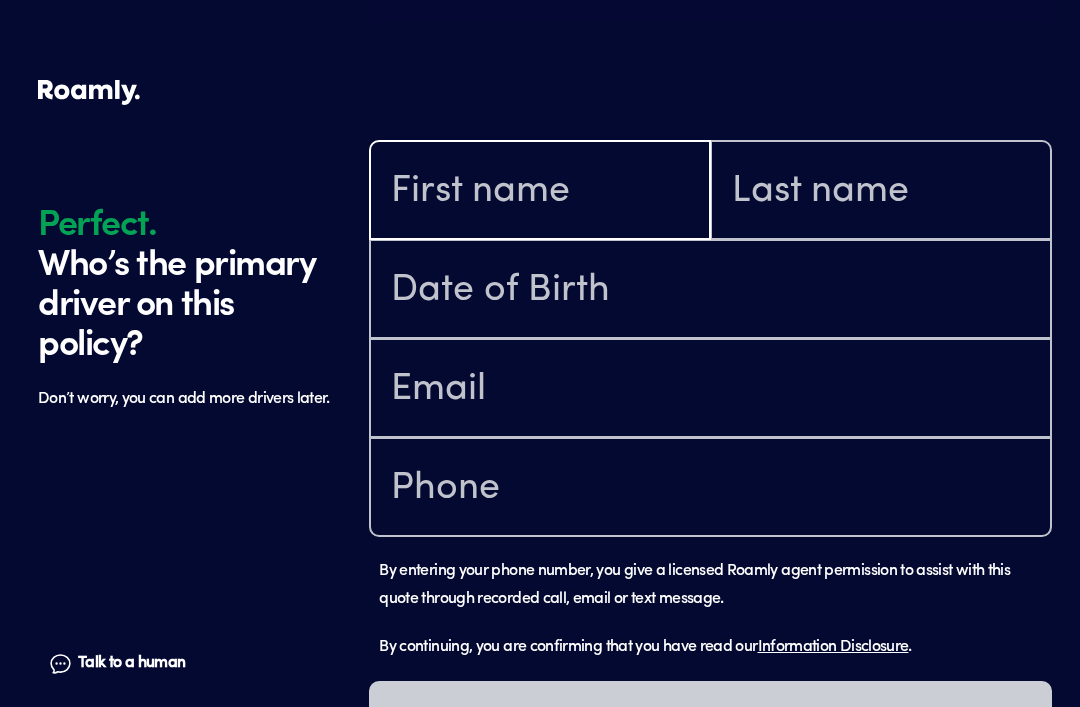 click at bounding box center (540, 192) 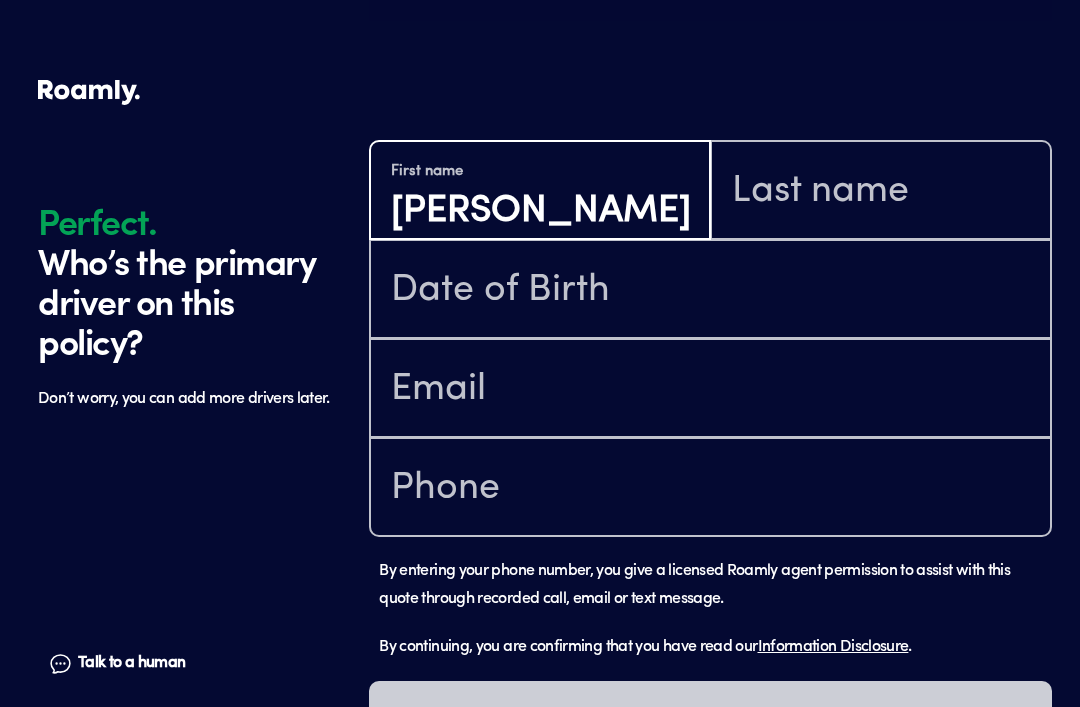 type on "John" 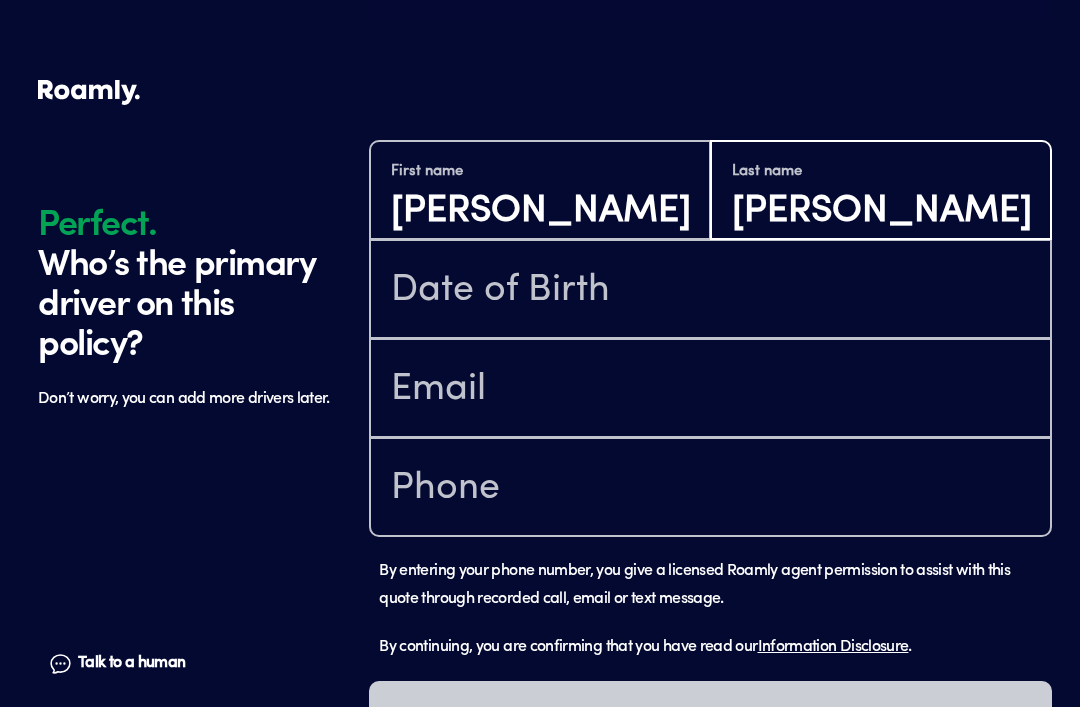 type on "lehman" 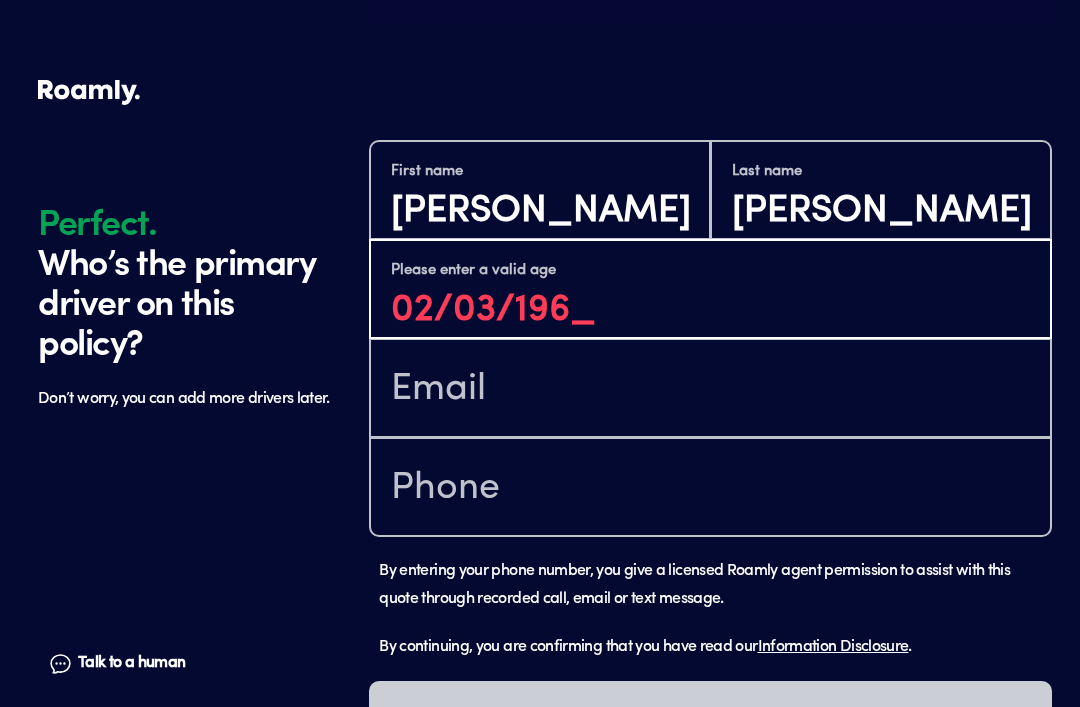 type on "02/03/1961" 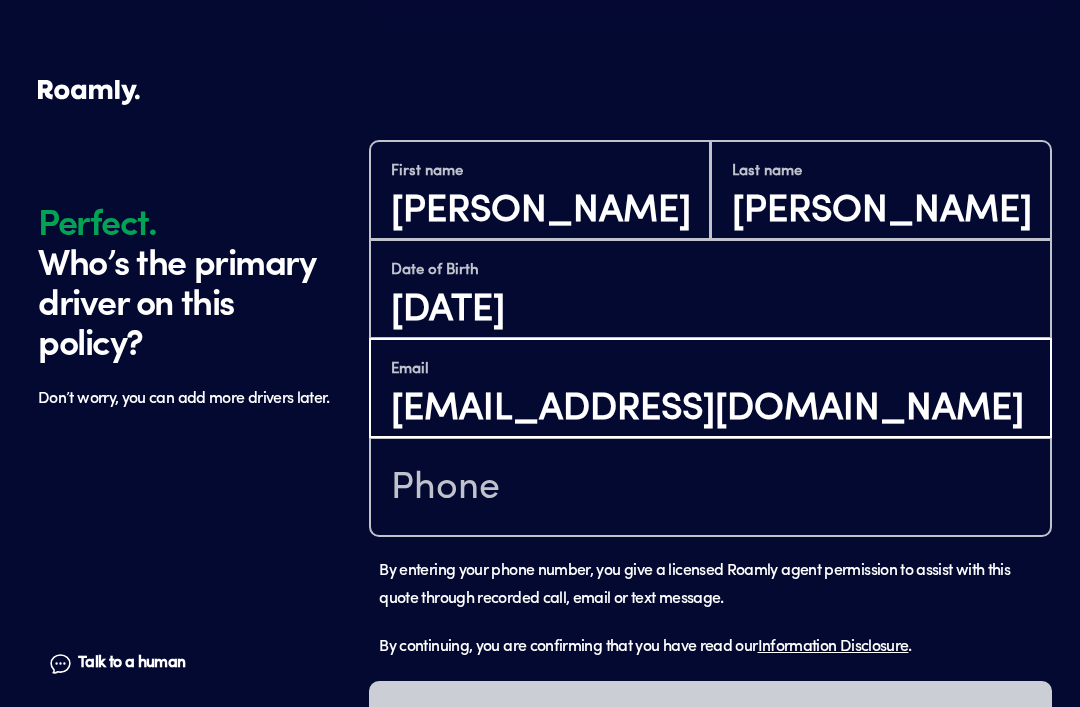 type on "jlehman32@msn.com" 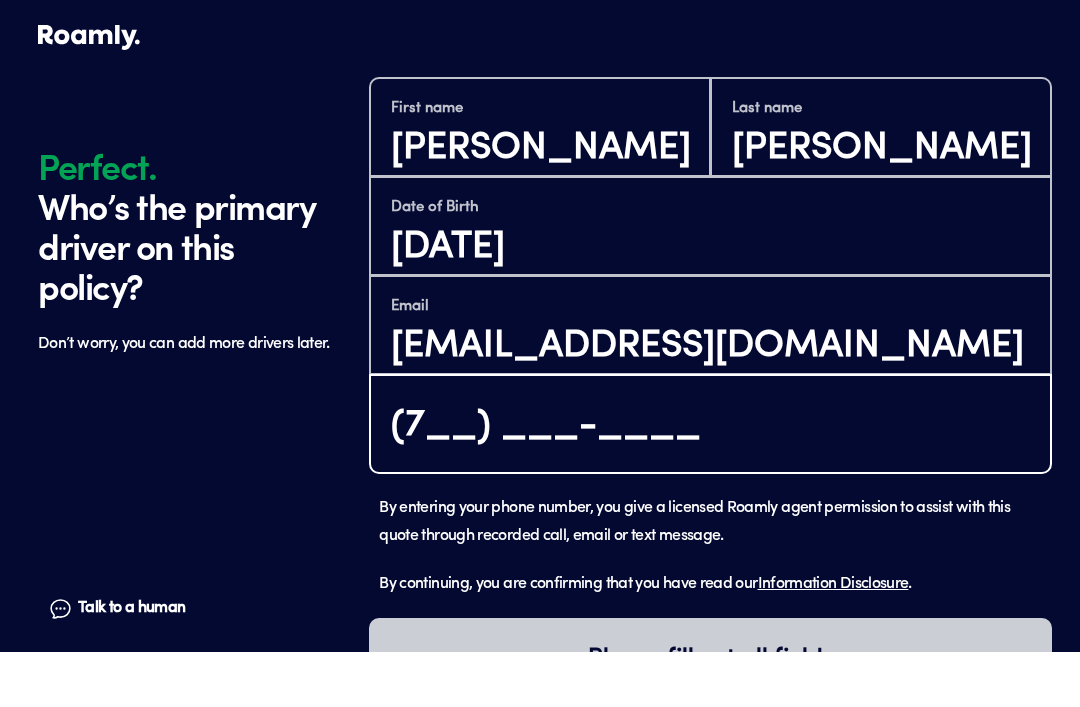 scroll, scrollTop: 1611, scrollLeft: 0, axis: vertical 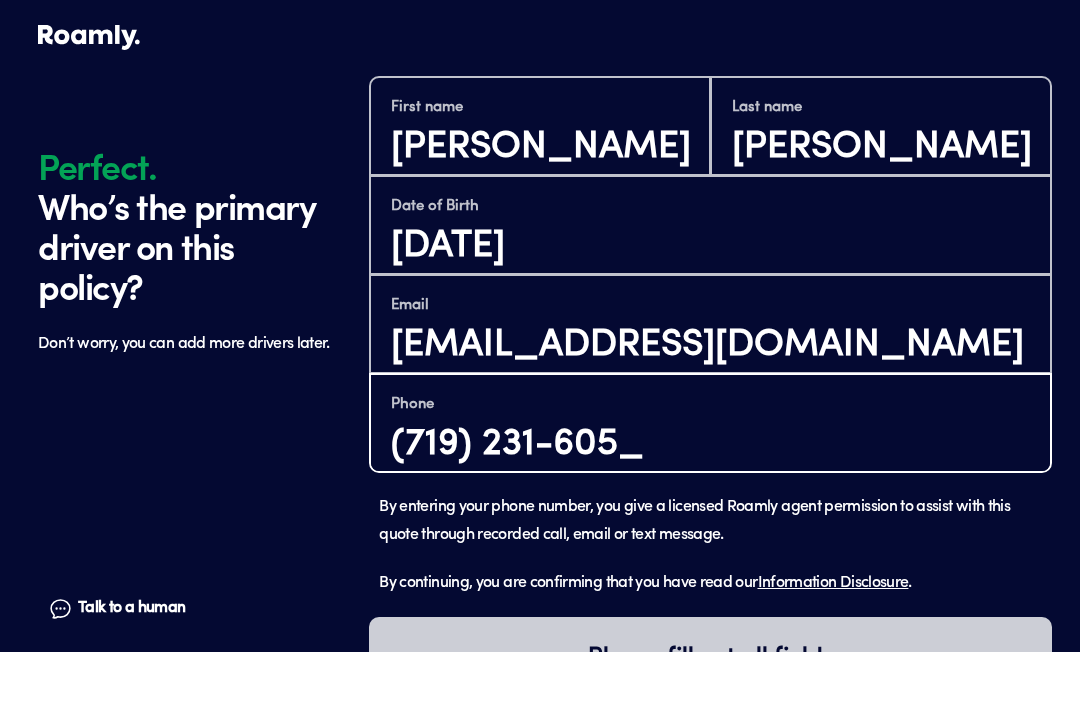 type on "(719) 231-6058" 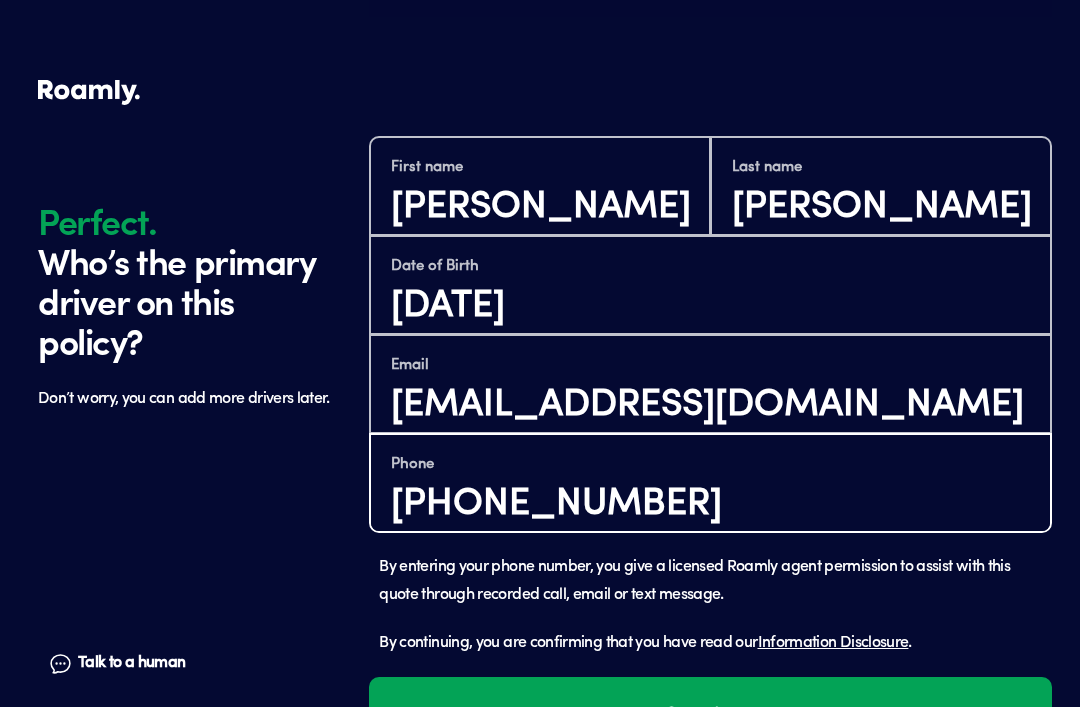 scroll, scrollTop: 1602, scrollLeft: 0, axis: vertical 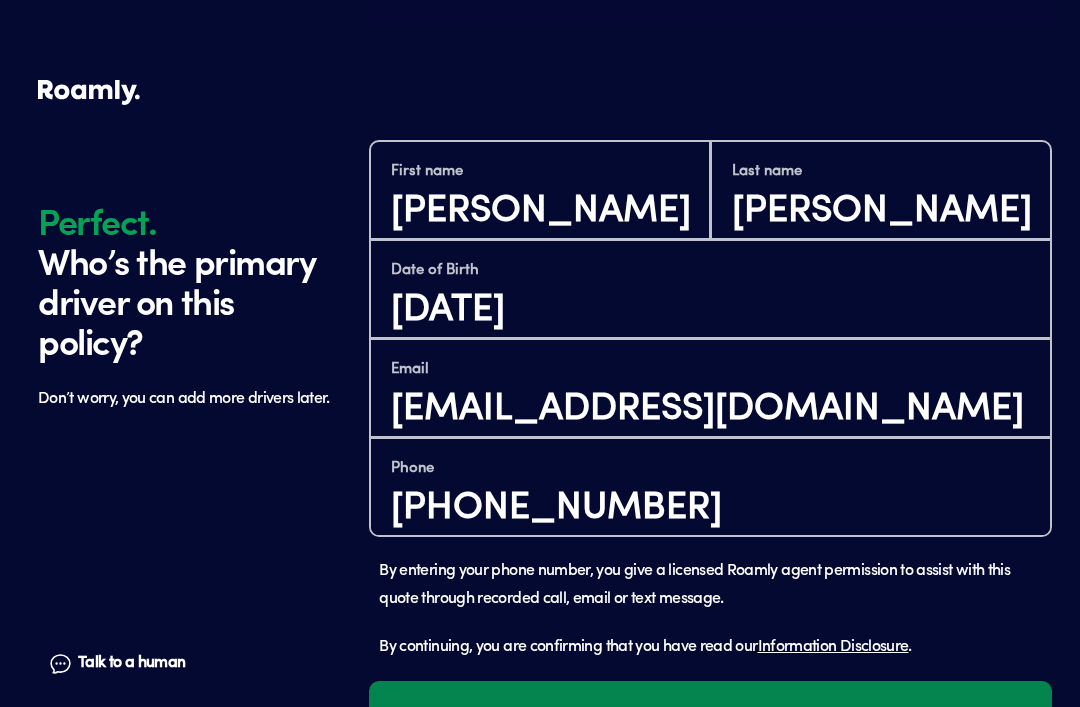 click on "Continue" at bounding box center (710, 722) 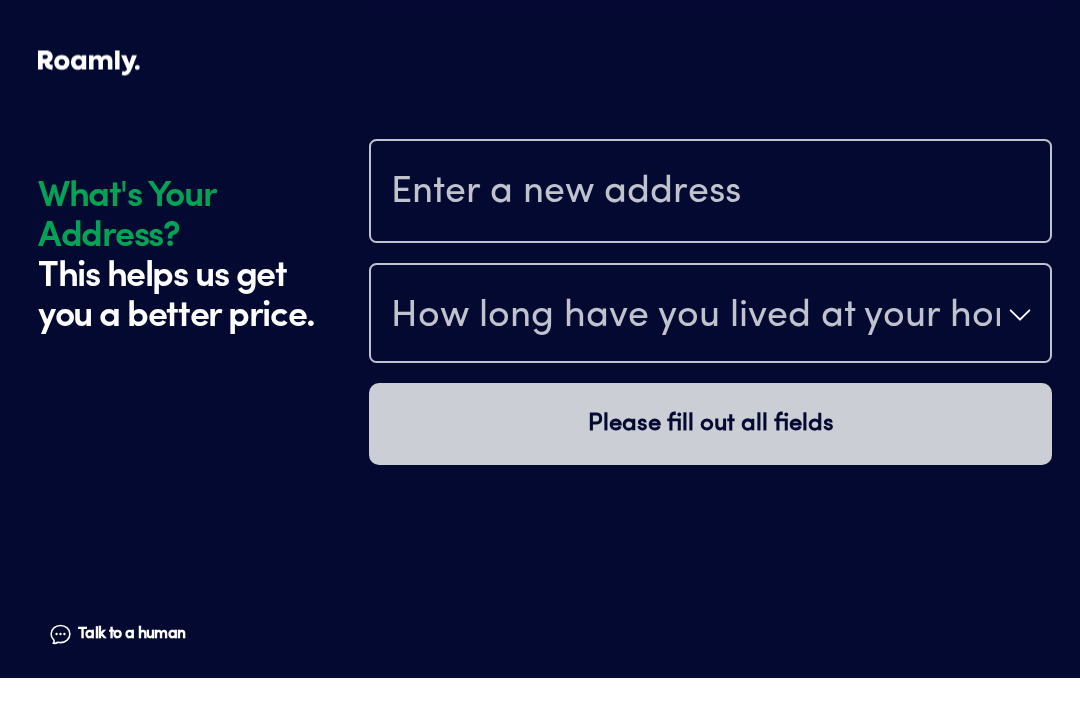 scroll, scrollTop: 2288, scrollLeft: 0, axis: vertical 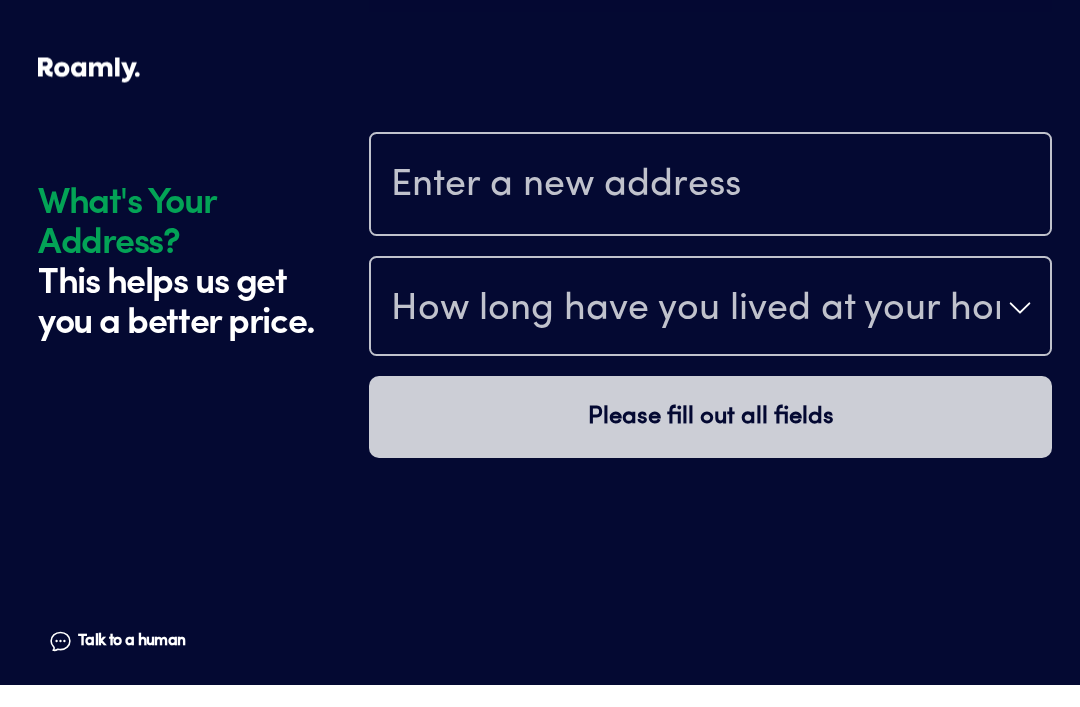 click at bounding box center (710, 209) 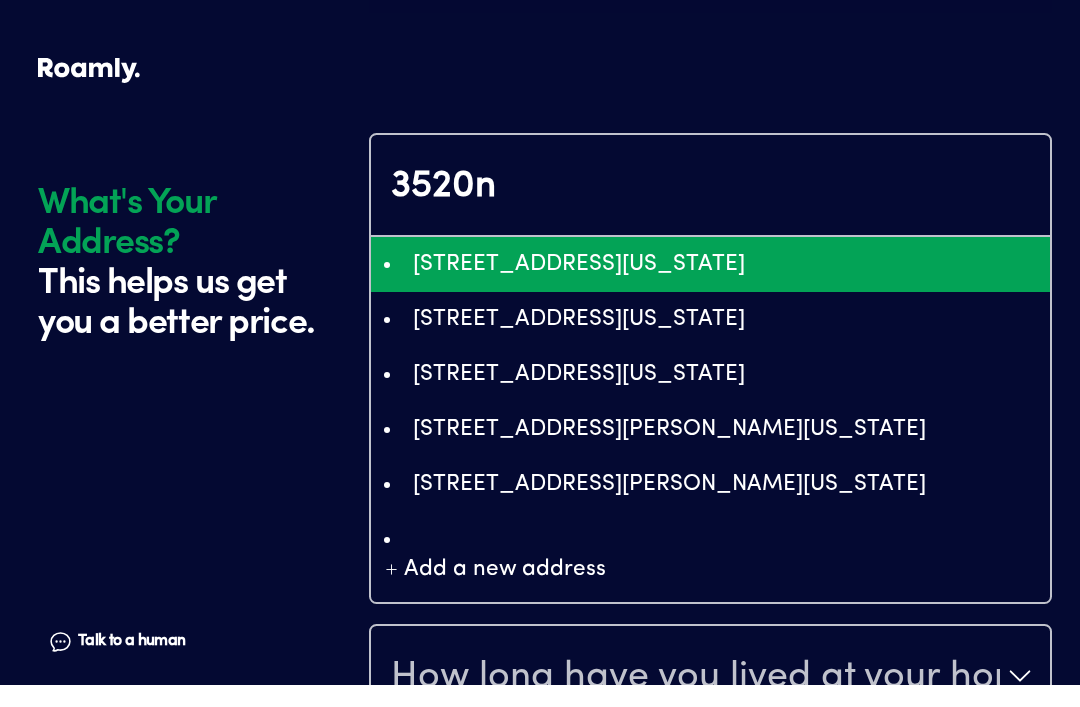scroll, scrollTop: 2278, scrollLeft: 0, axis: vertical 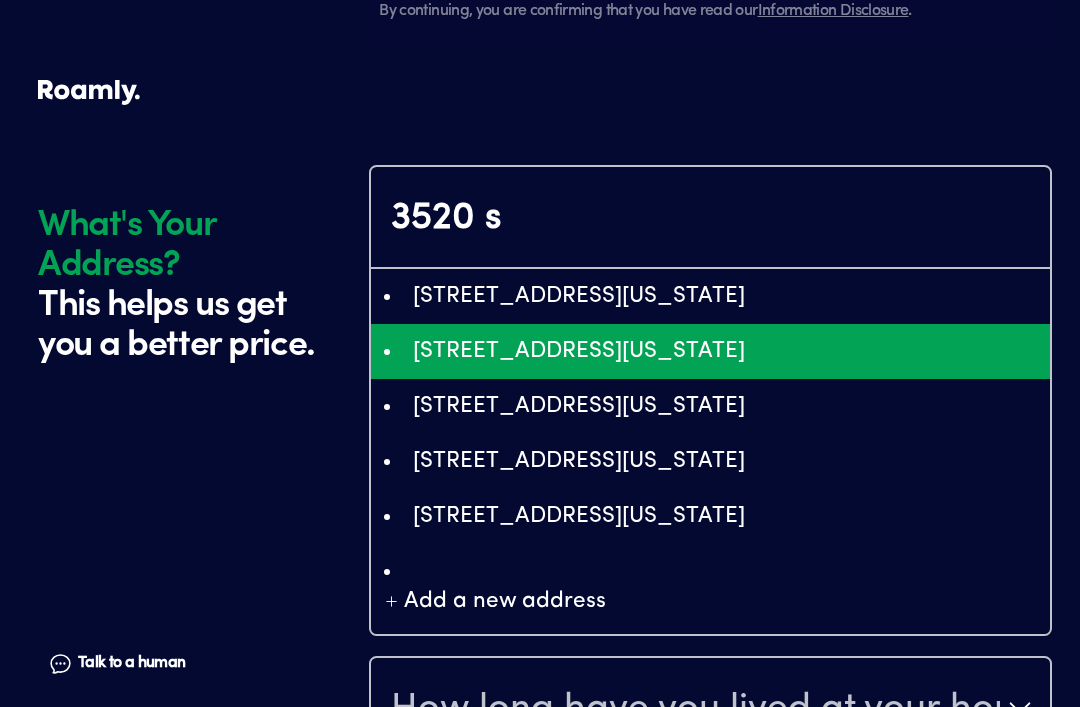type on "ChIJeyEpPbFOE4cR_e0u8H8tsl8" 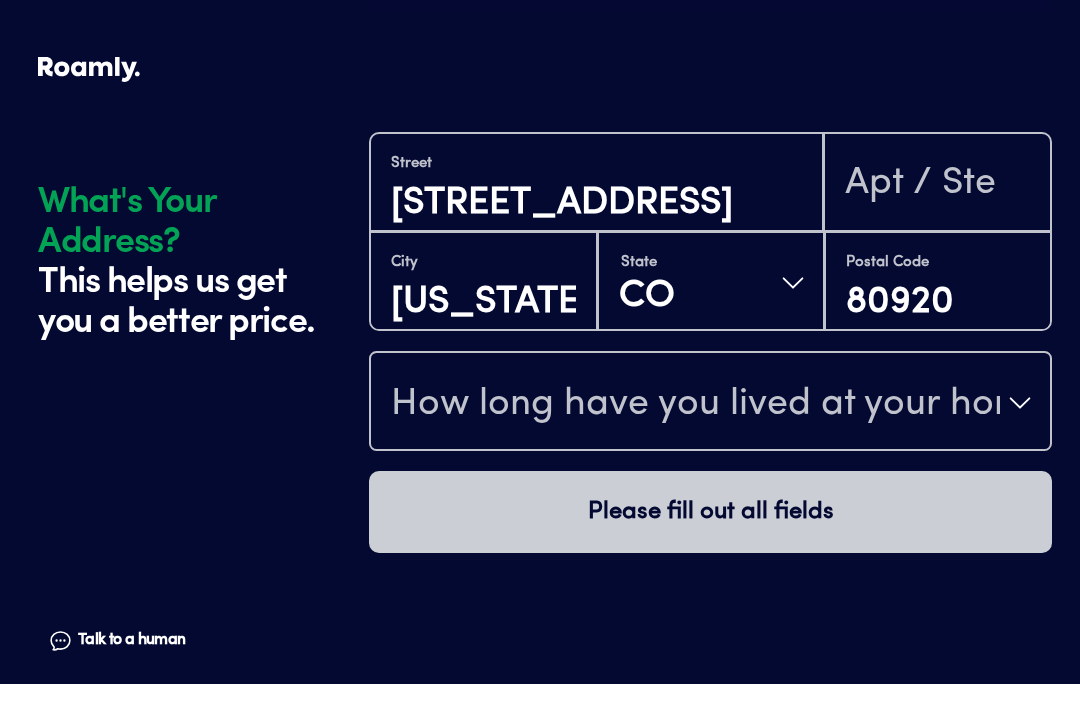 scroll, scrollTop: 2278, scrollLeft: 0, axis: vertical 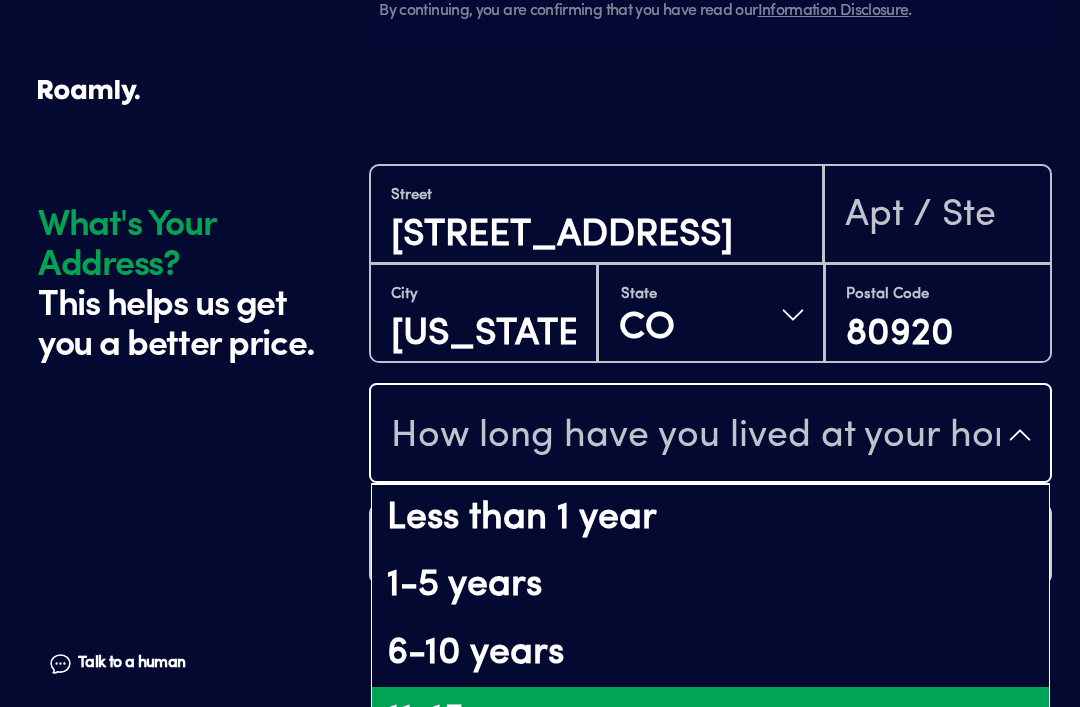 click on "11-15 years" at bounding box center [710, 721] 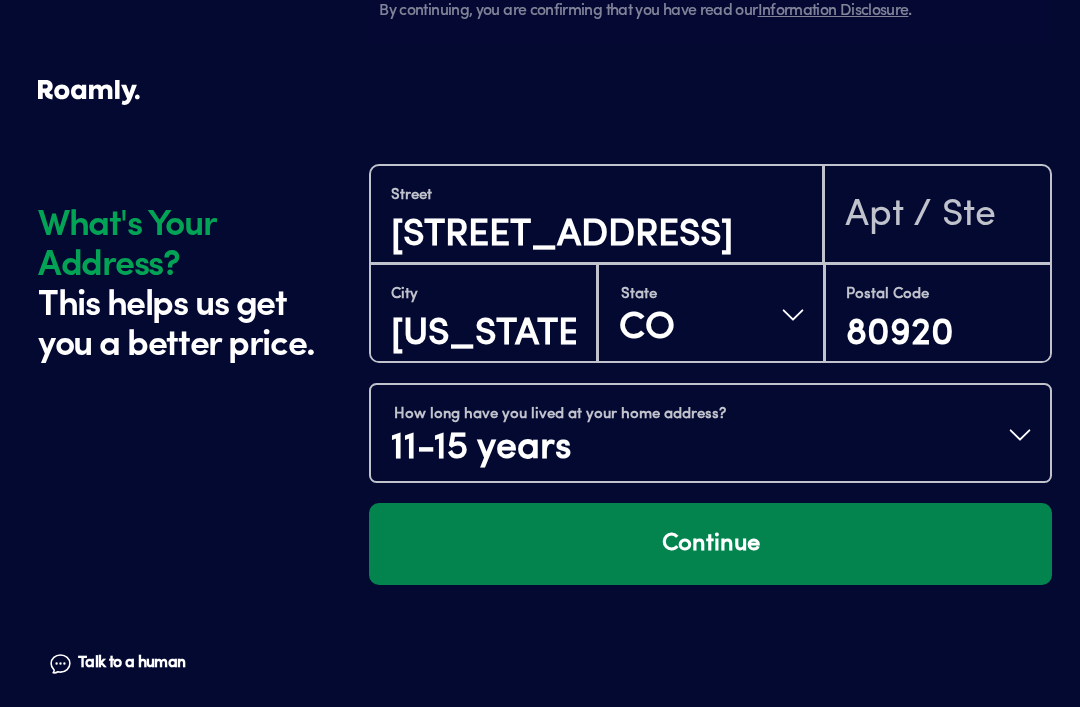 click on "Continue" at bounding box center [710, 544] 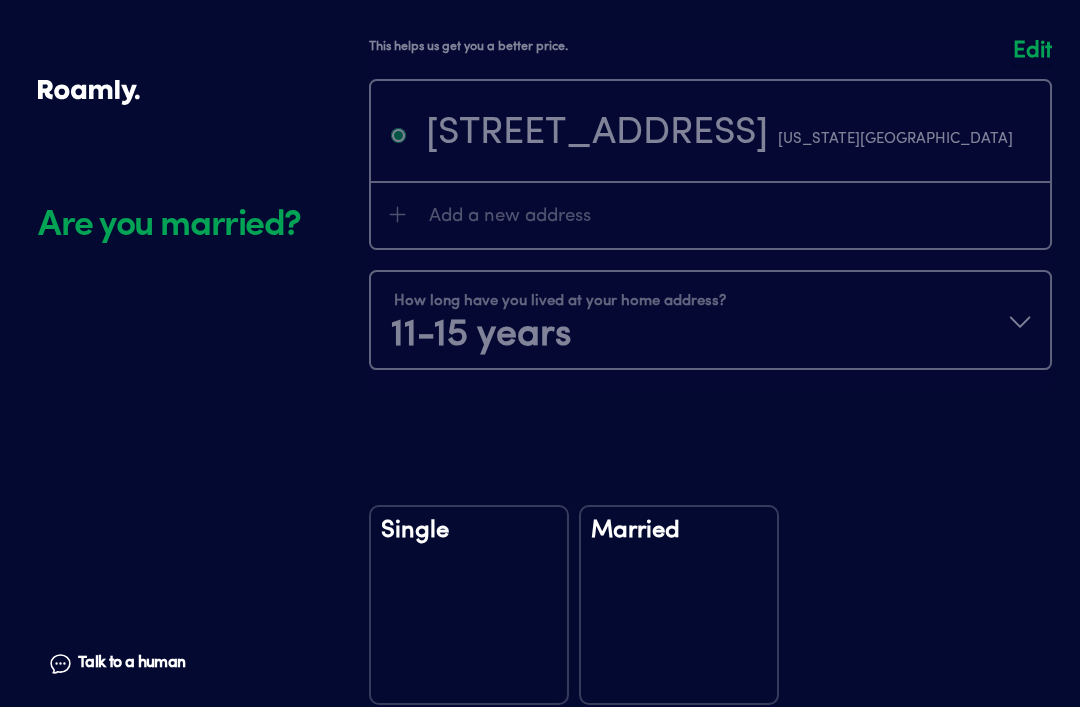 scroll, scrollTop: 2748, scrollLeft: 0, axis: vertical 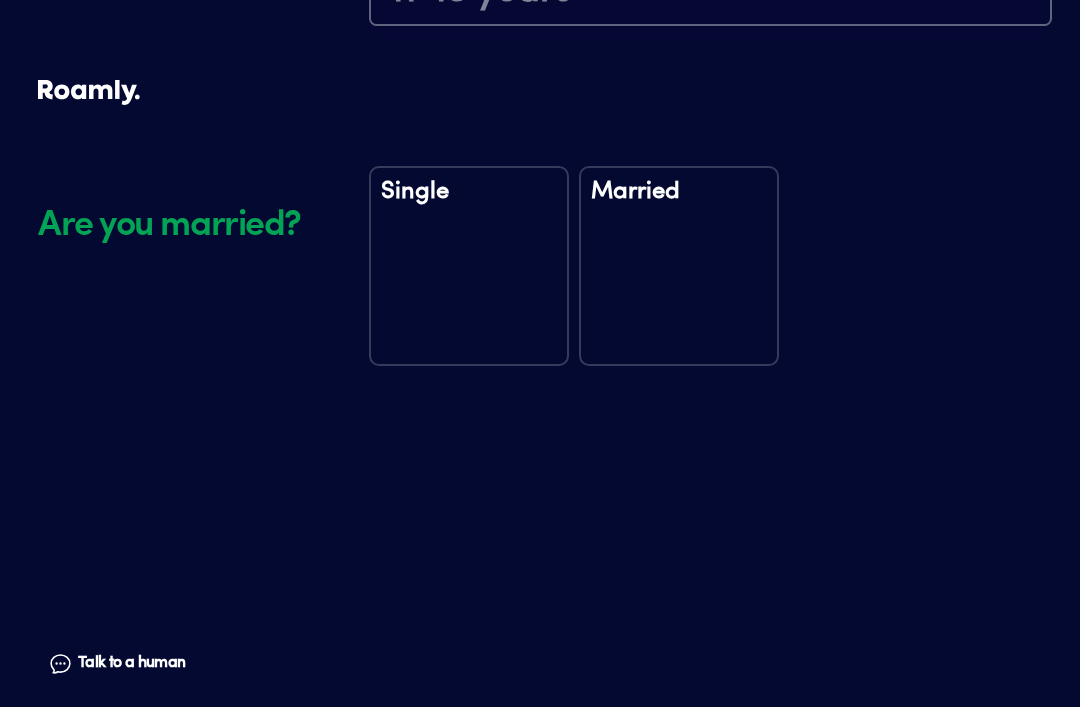 click on "Single" at bounding box center [469, 210] 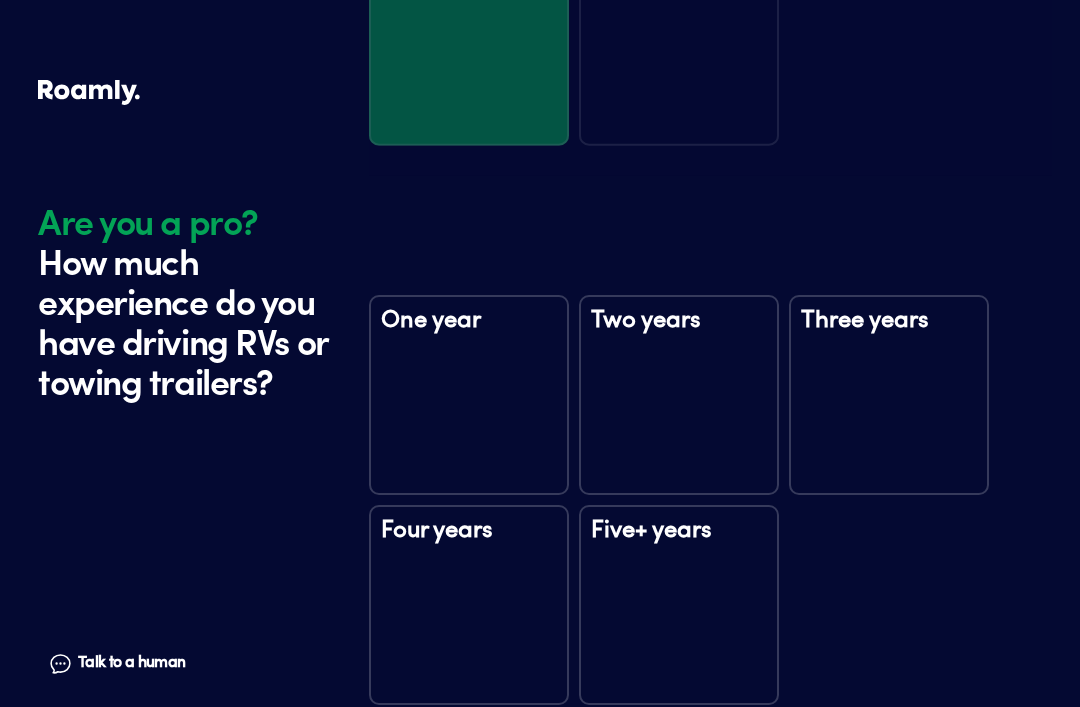 scroll, scrollTop: 3138, scrollLeft: 0, axis: vertical 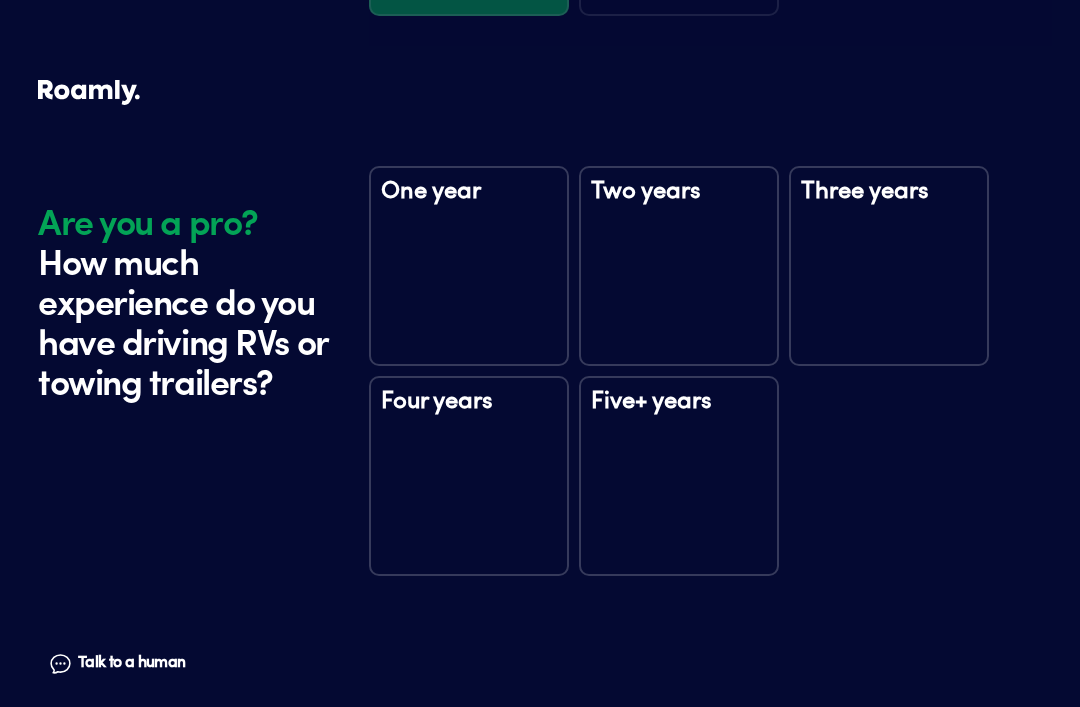 click on "Five+ years" at bounding box center (679, 415) 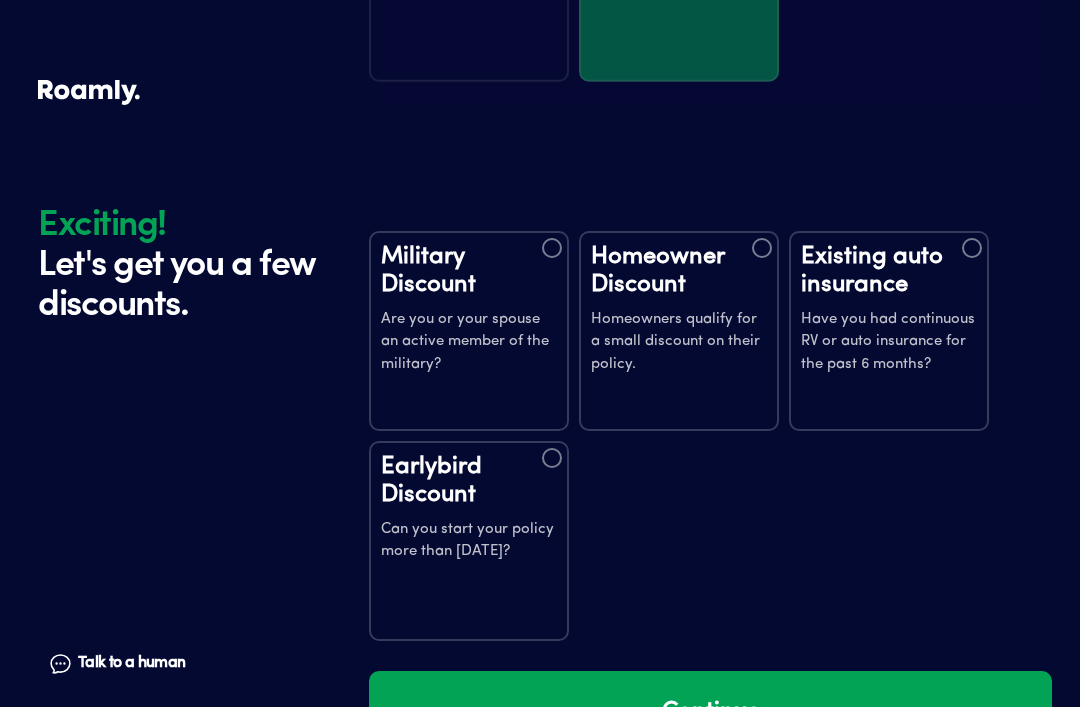 scroll, scrollTop: 3738, scrollLeft: 0, axis: vertical 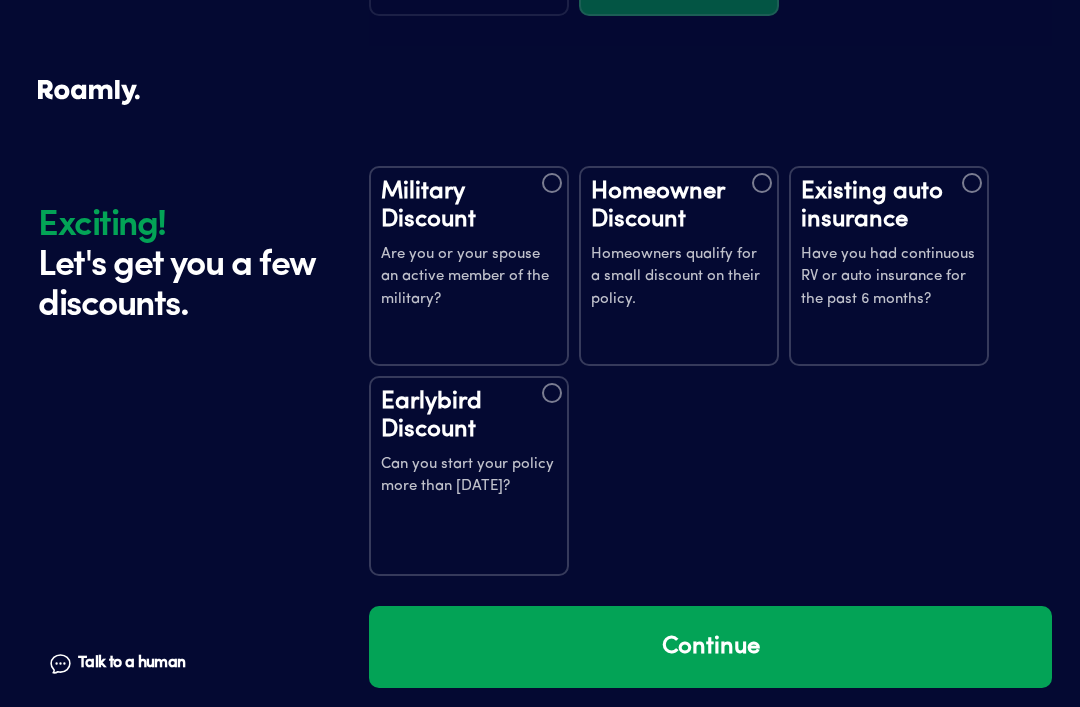 click at bounding box center [762, 183] 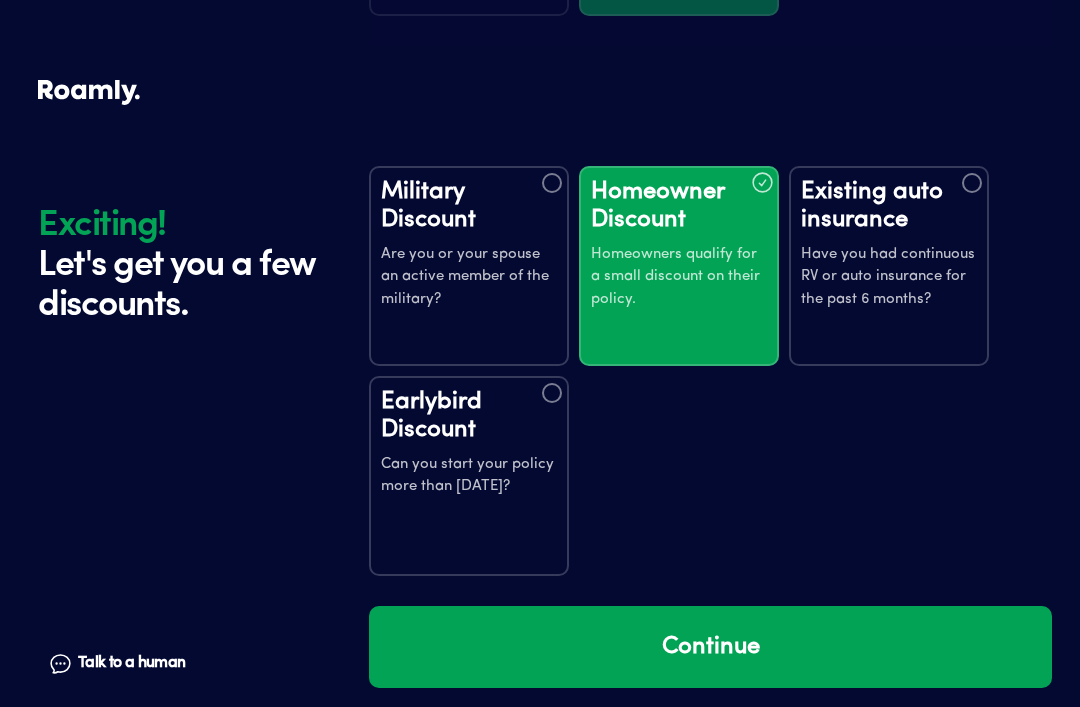 click at bounding box center [552, 393] 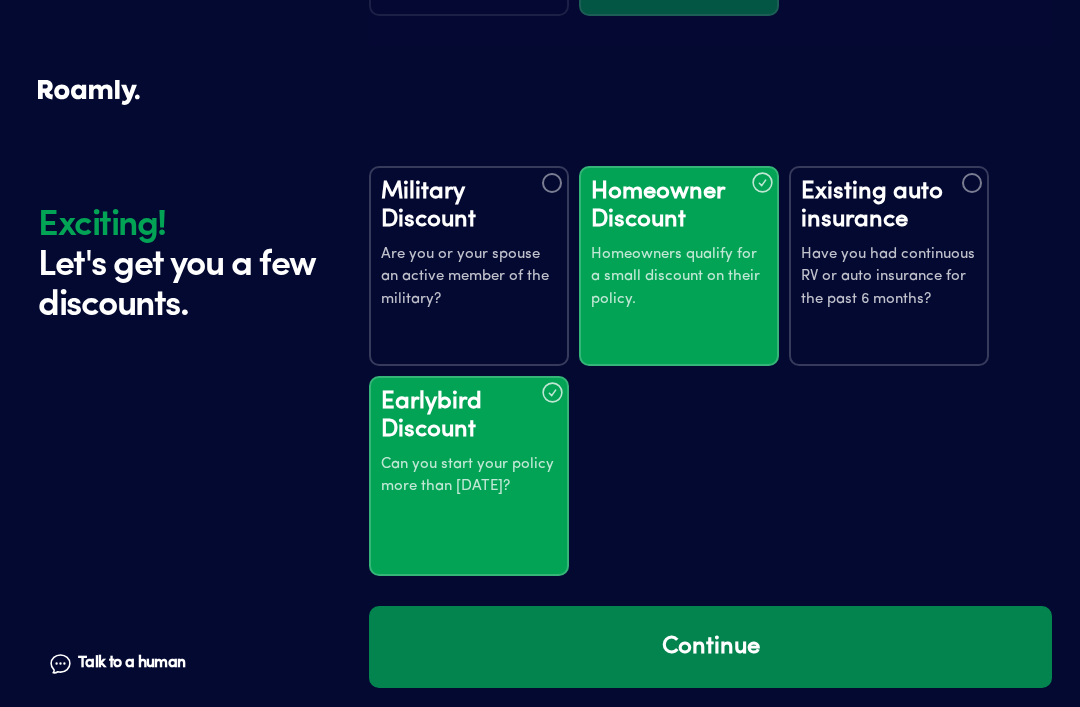 click on "Continue" at bounding box center (710, 647) 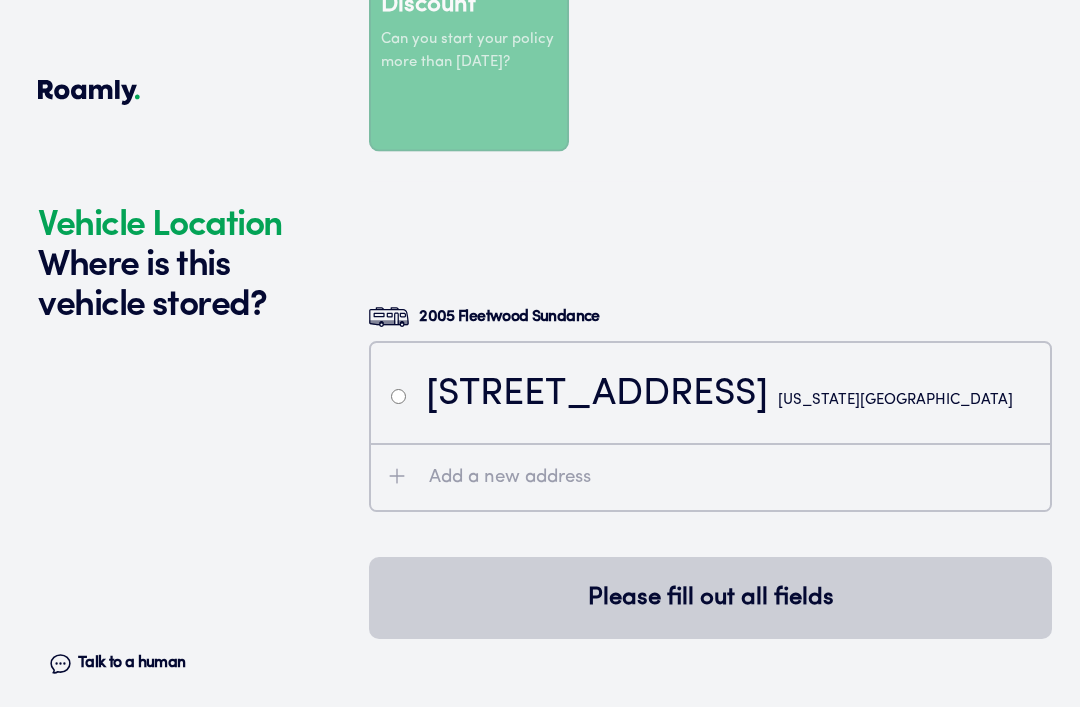 scroll, scrollTop: 4338, scrollLeft: 0, axis: vertical 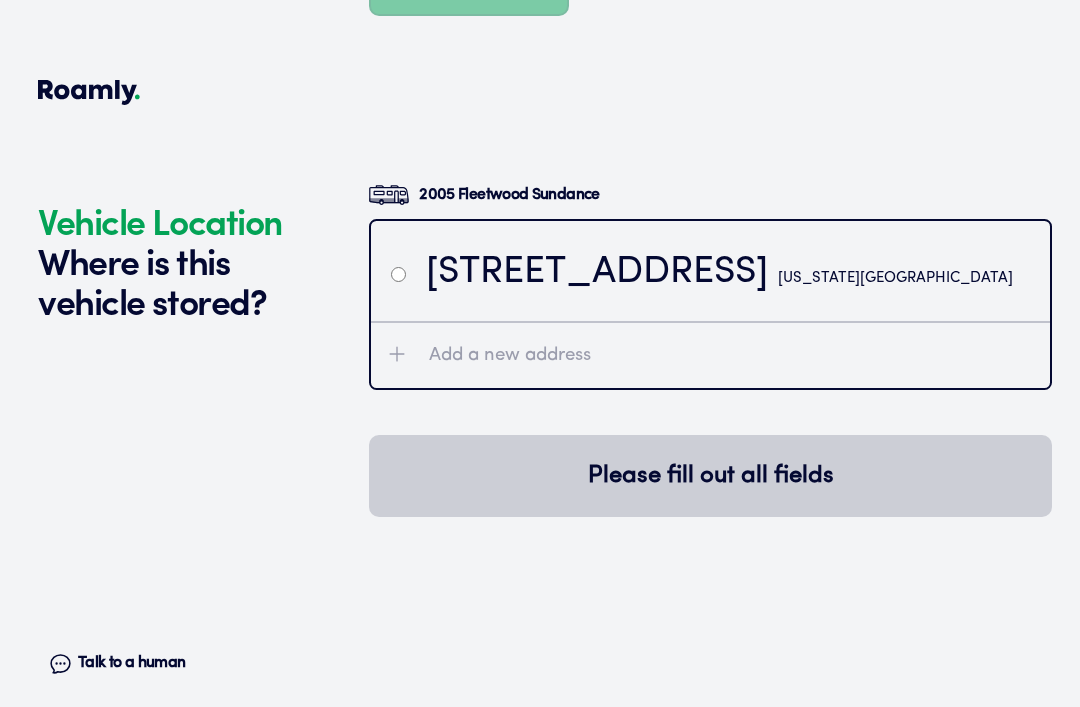 click at bounding box center [398, 274] 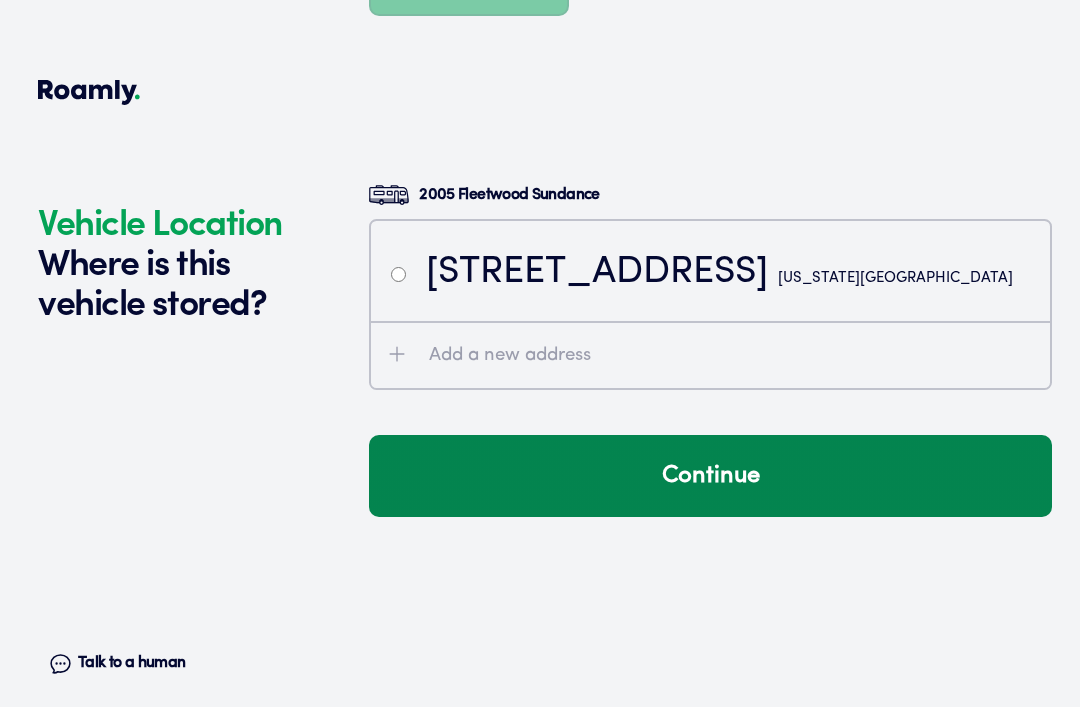 click on "Continue" at bounding box center [710, 476] 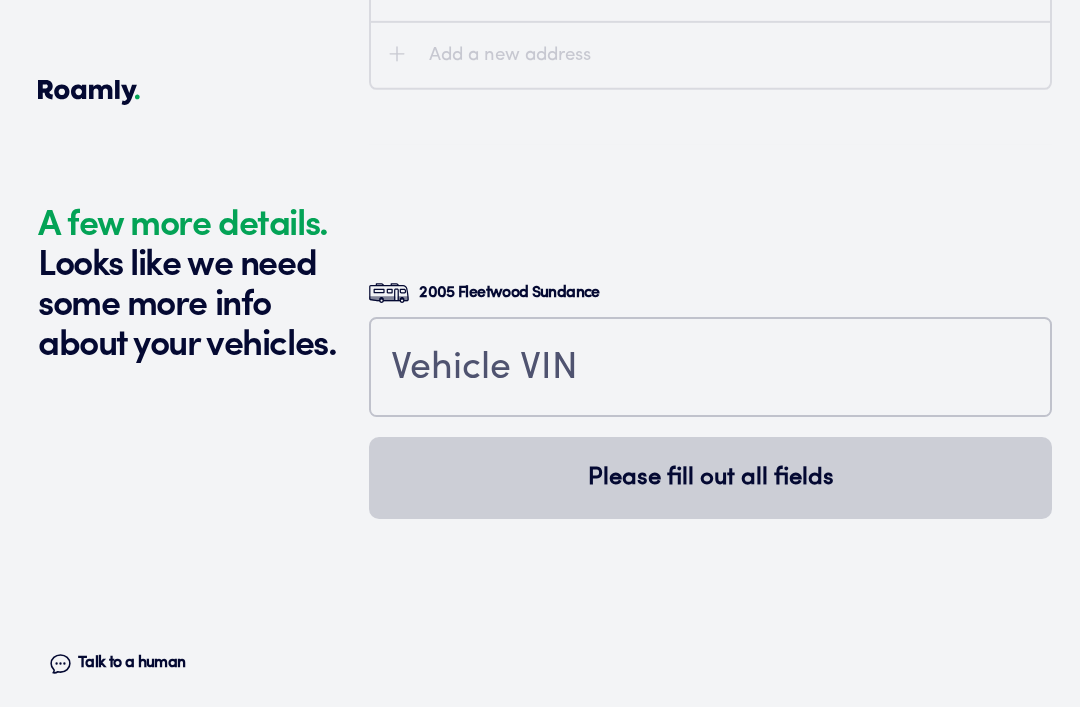scroll, scrollTop: 4777, scrollLeft: 0, axis: vertical 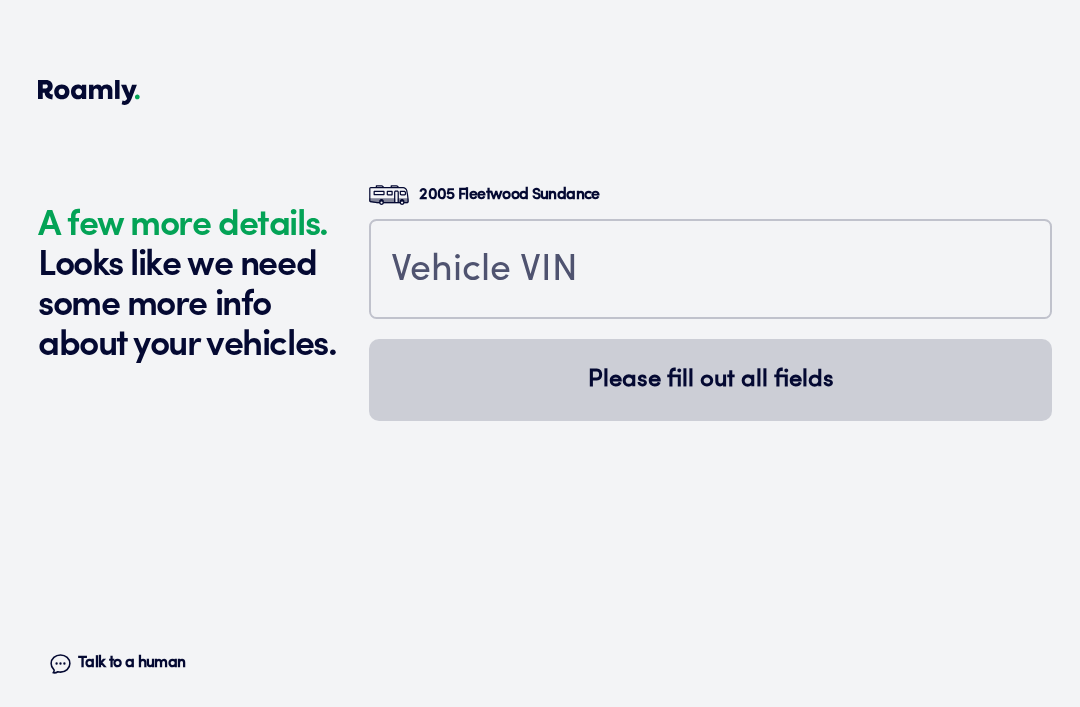 click on "2005 Fleetwood Sundance Please fill out all fields" at bounding box center (710, 454) 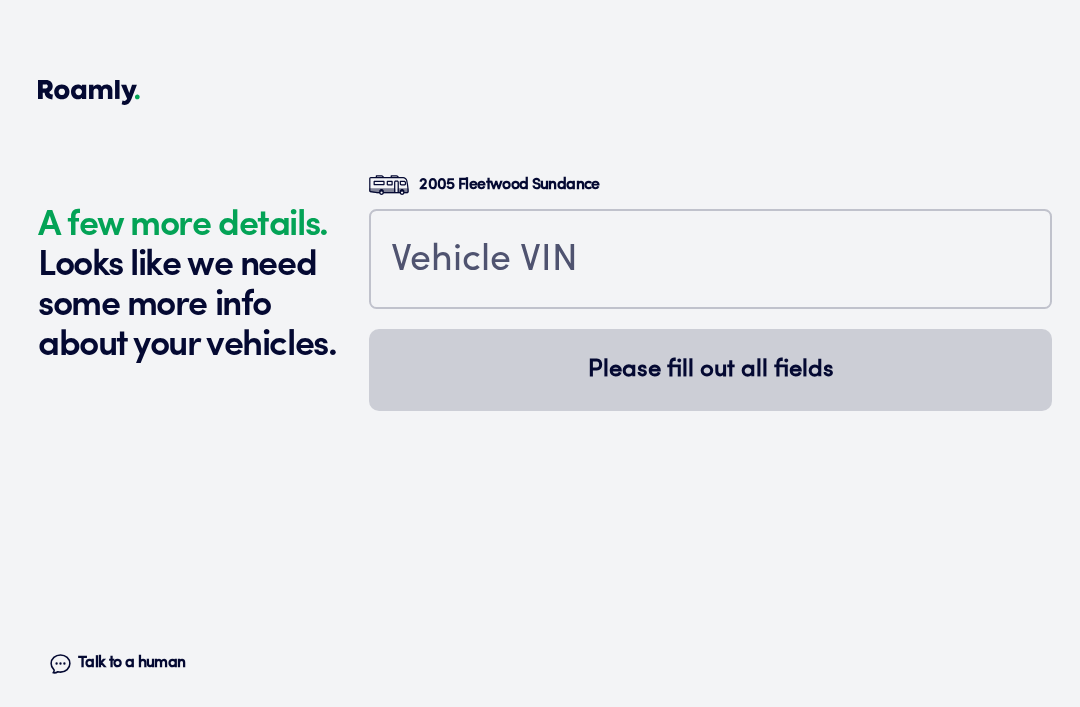 scroll, scrollTop: 4790, scrollLeft: 0, axis: vertical 